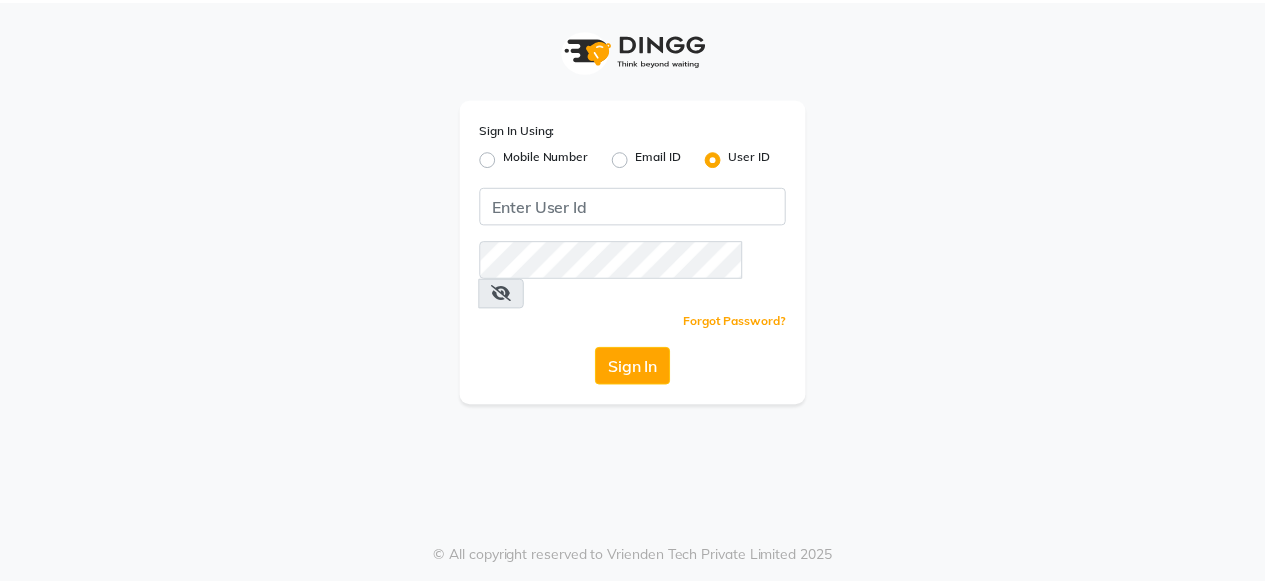 scroll, scrollTop: 0, scrollLeft: 0, axis: both 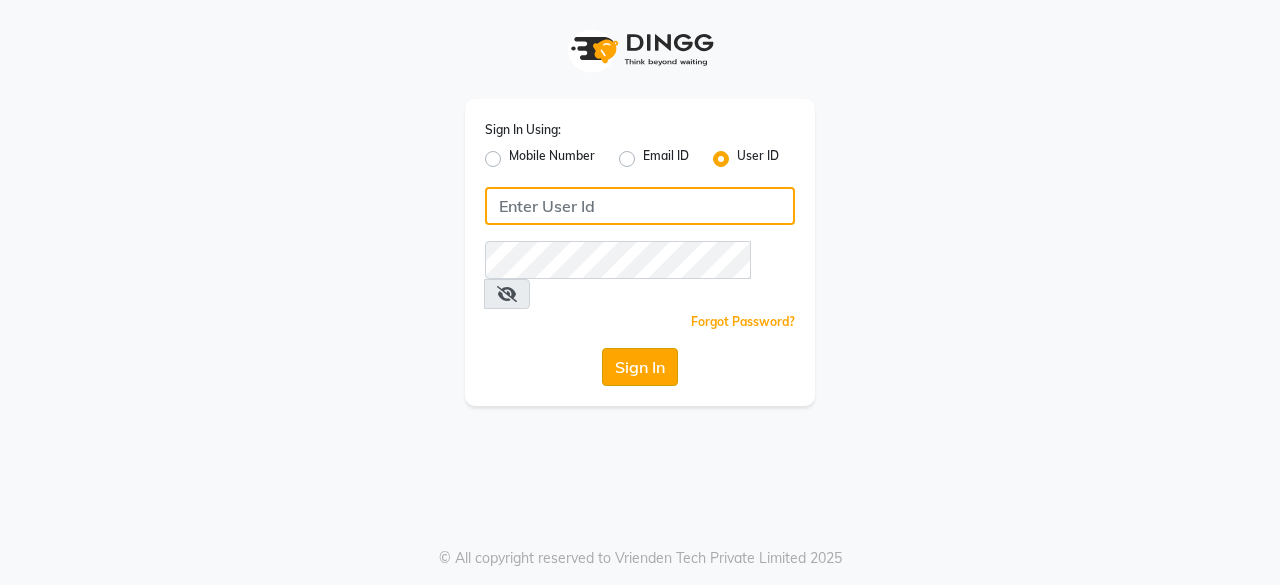 type on "dcspa" 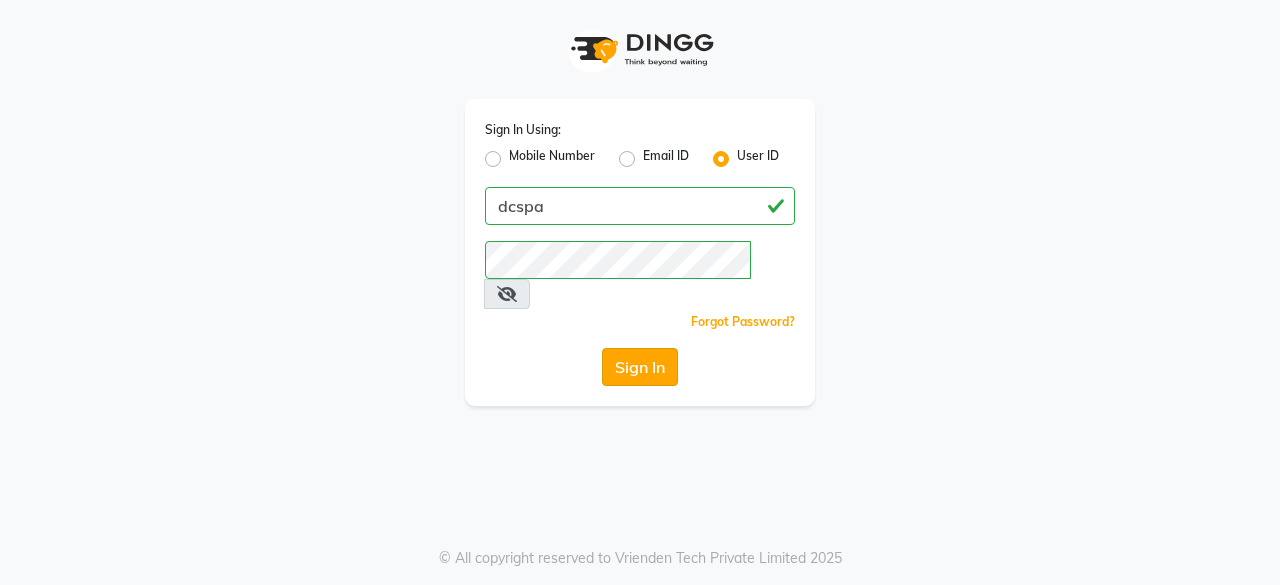 click on "Sign In" 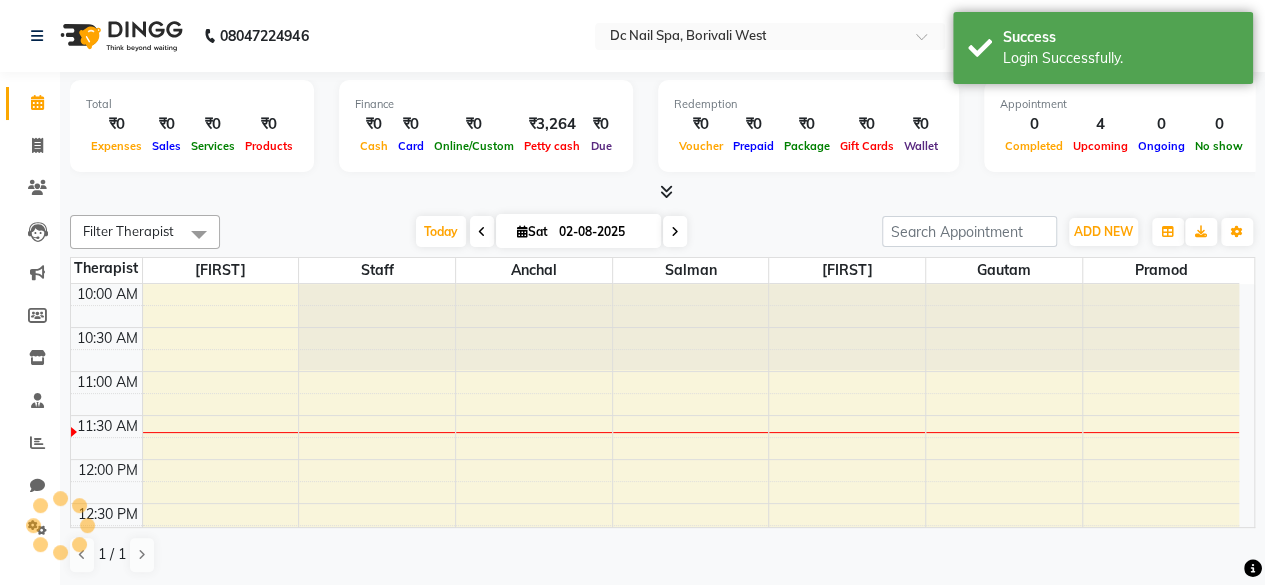 scroll, scrollTop: 0, scrollLeft: 0, axis: both 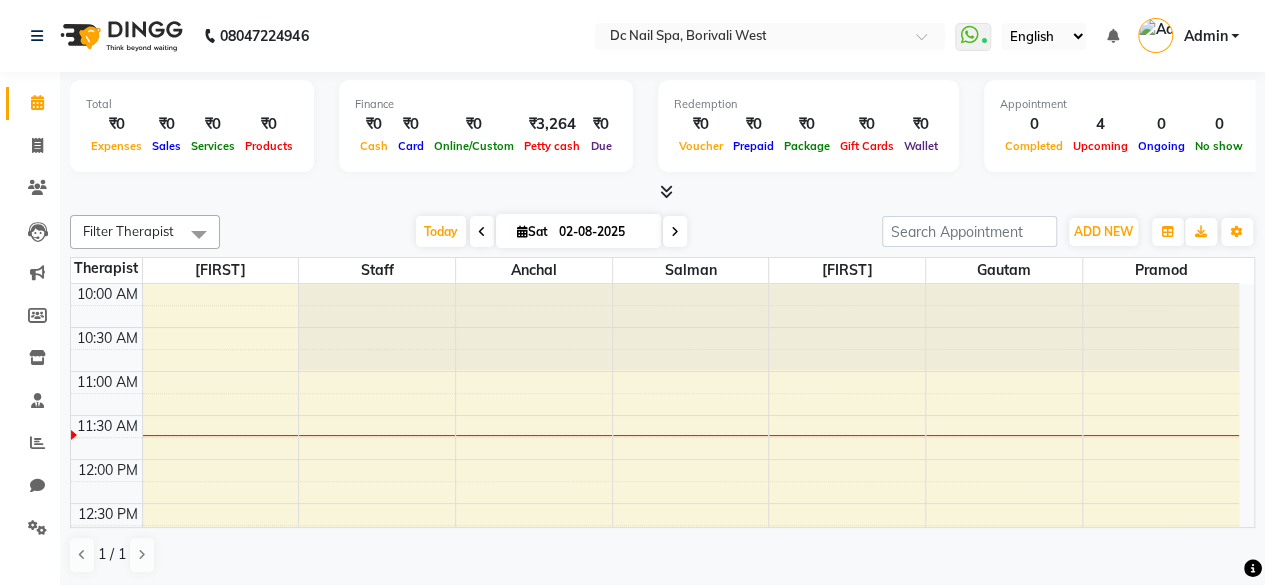 click on "02-08-2025" at bounding box center (603, 232) 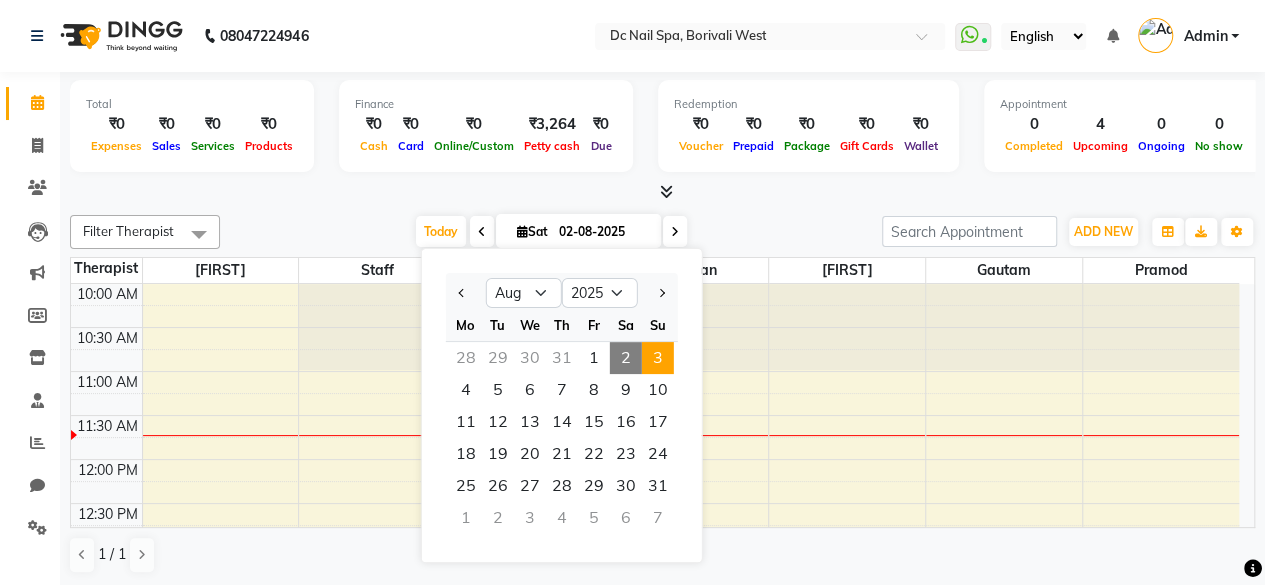 click on "3" at bounding box center [658, 358] 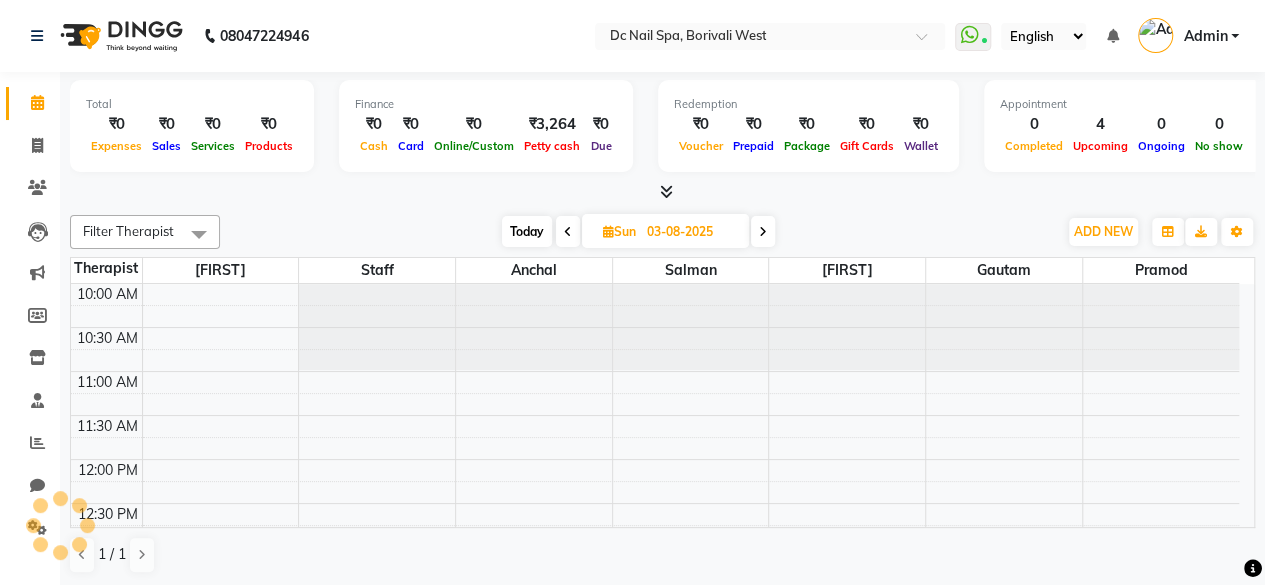 scroll, scrollTop: 88, scrollLeft: 0, axis: vertical 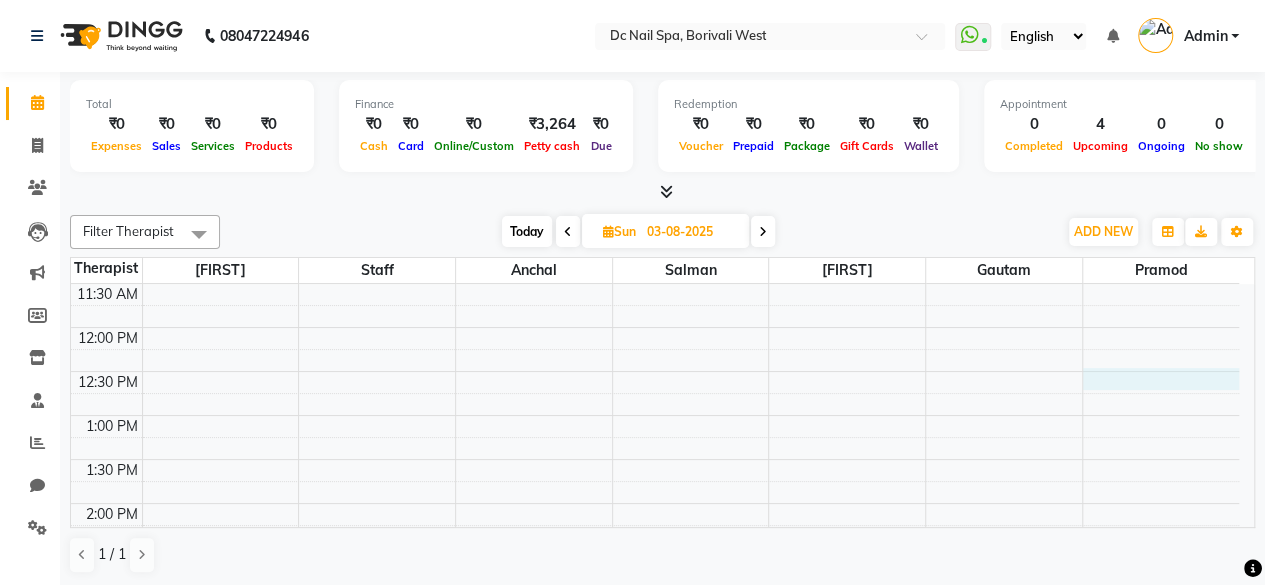 click on "10:00 AM 10:30 AM 11:00 AM 11:30 AM 12:00 PM 12:30 PM 1:00 PM 1:30 PM 2:00 PM 2:30 PM 3:00 PM 3:30 PM 4:00 PM 4:30 PM 5:00 PM 5:30 PM 6:00 PM 6:30 PM 7:00 PM 7:30 PM 8:00 PM 8:30 PM 9:00 PM 9:30 PM 10:00 PM 10:30 PM 11:00 PM 11:30 PM             [FIRST] [LAST], 03:00 PM-03:20 PM, Express Manicure             [FIRST] [LAST], 06:00 PM-06:15 PM, Nails - Gel polish              [FIRST] [LAST], 03:00 PM-04:00 PM, Nails -  Acrylic extension - 1500             [FIRST] [LAST], 03:00 PM-03:20 PM, Basic Manicure             [FIRST] [LAST], 03:00 PM-03:15 PM, Express Manicure             [FIRST] [LAST], 03:15 PM-03:30 PM, Express Manicure" at bounding box center (655, 767) 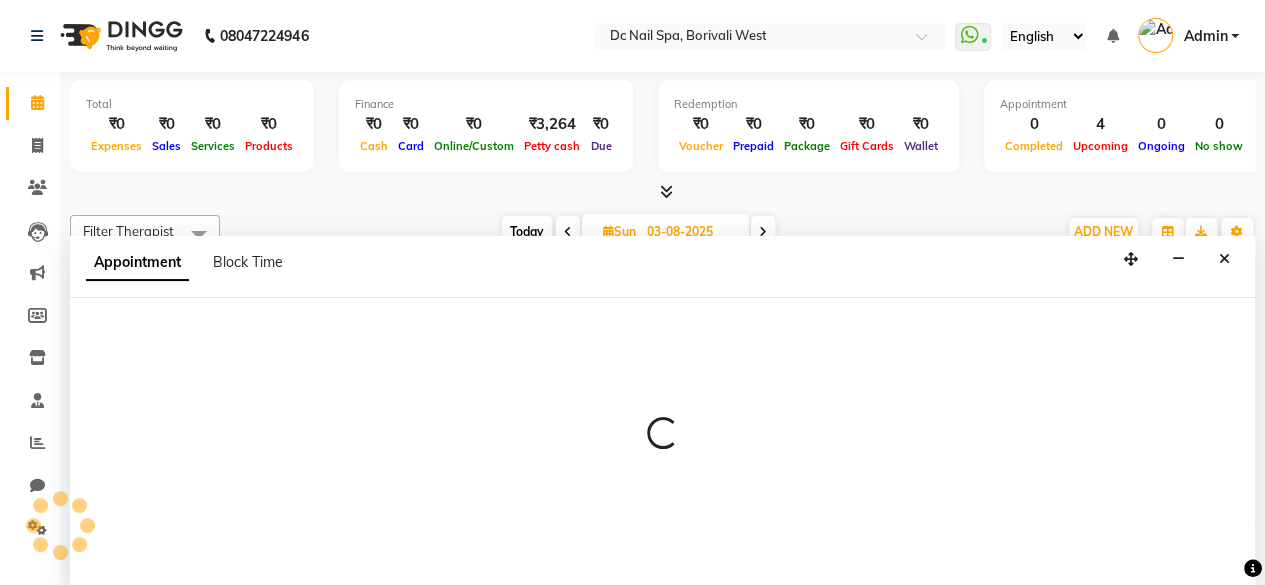 select on "[PHONE]" 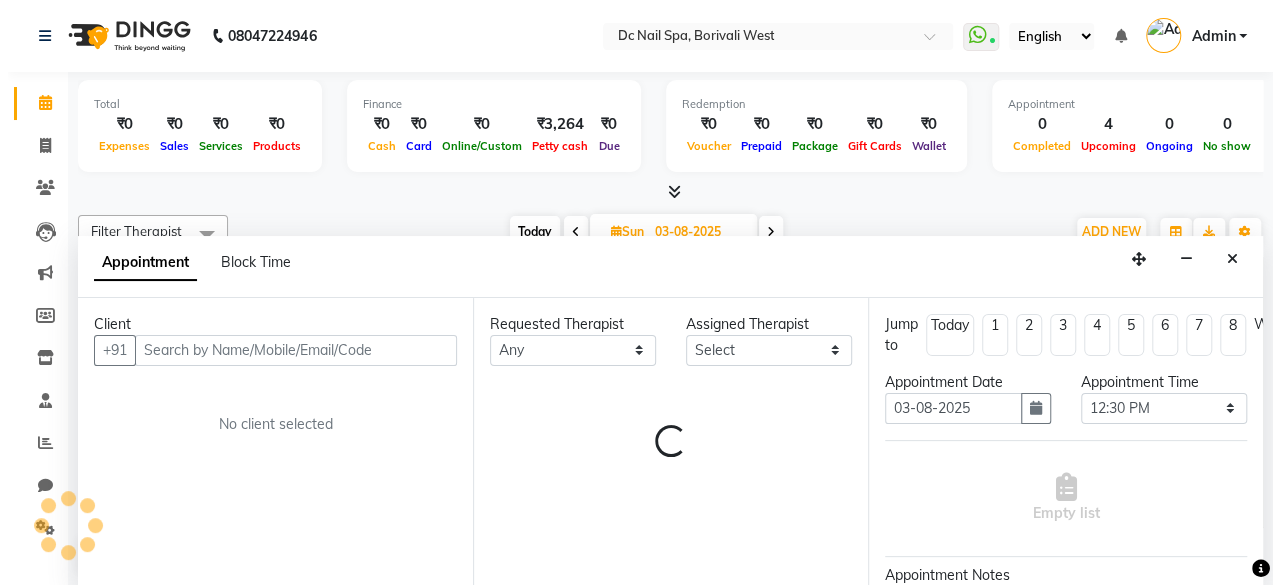 scroll, scrollTop: 0, scrollLeft: 0, axis: both 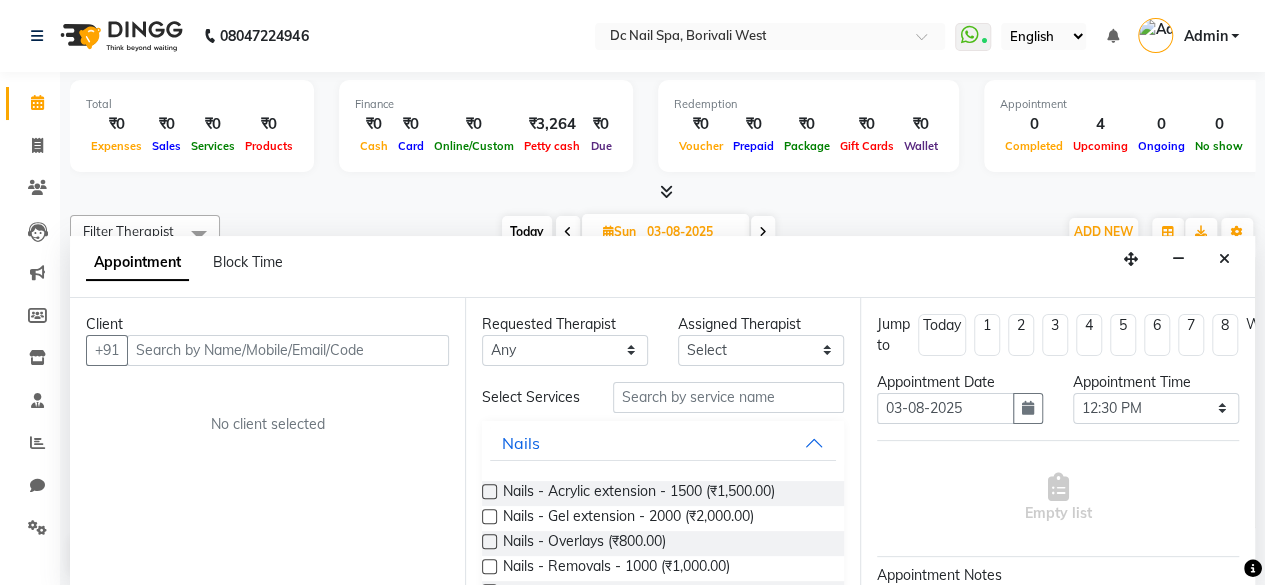 click at bounding box center (288, 350) 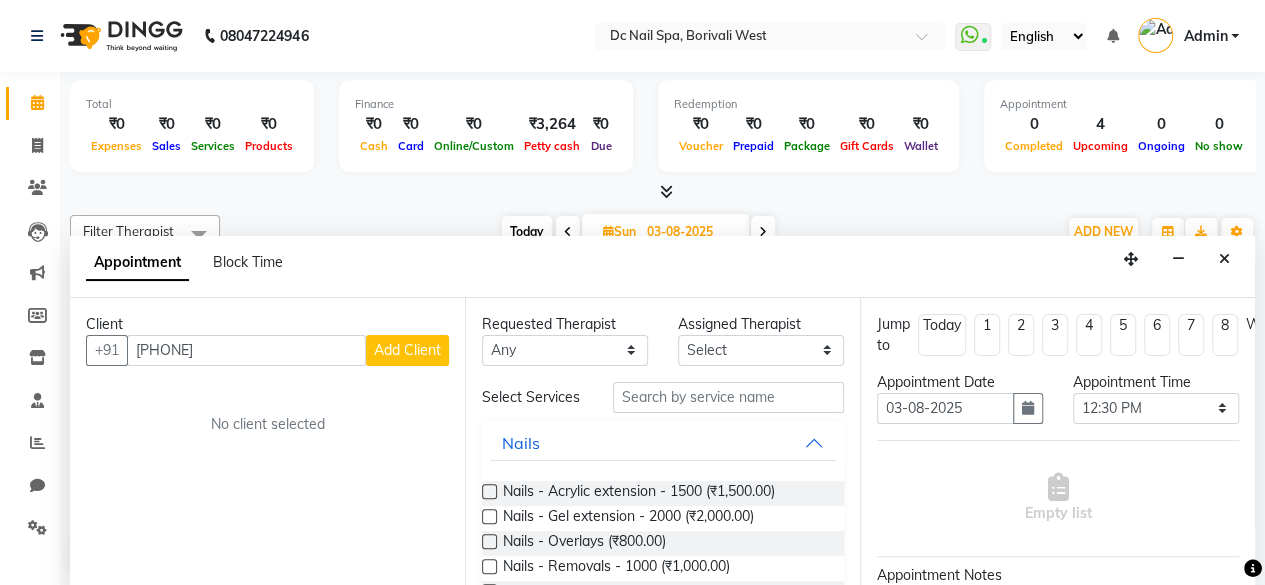 type on "[PHONE]" 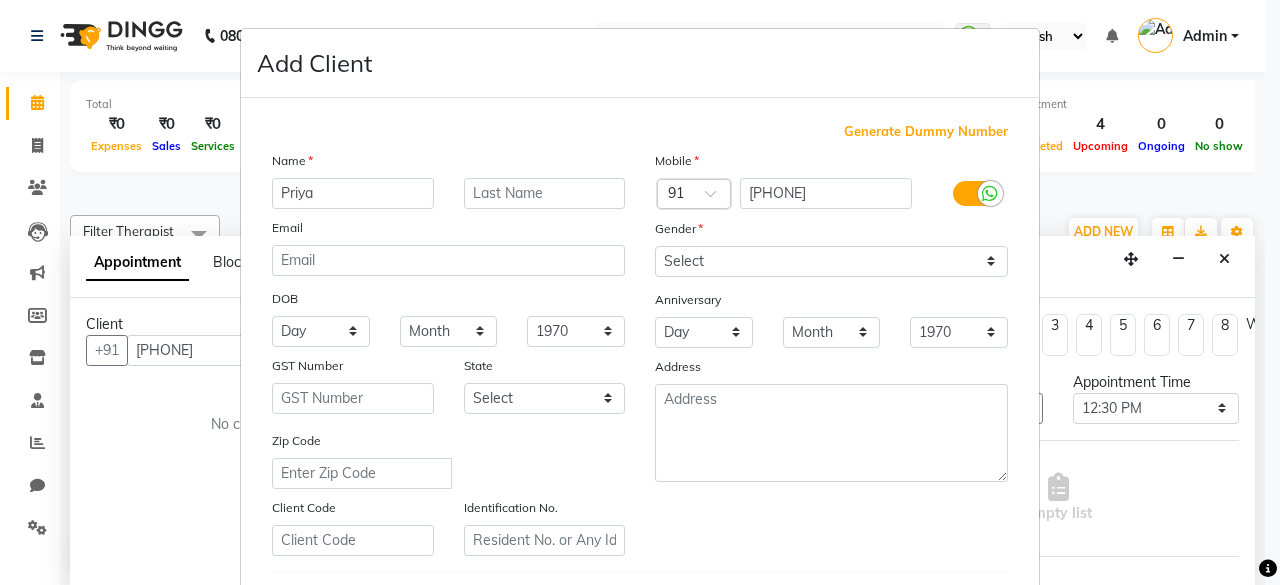 type on "Priya" 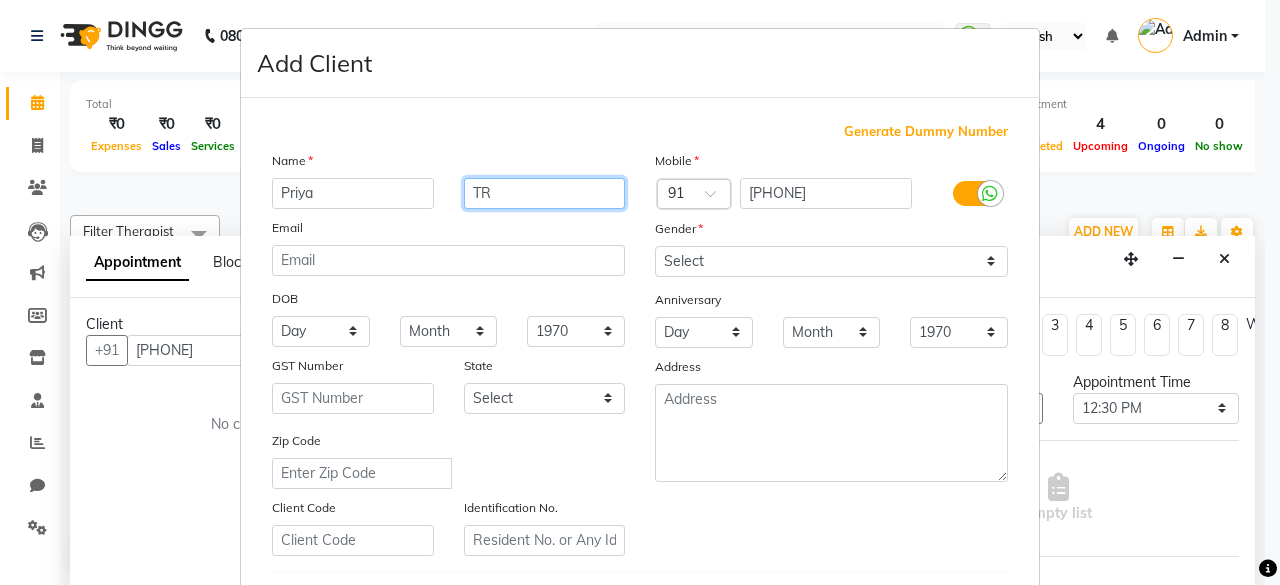 type on "T" 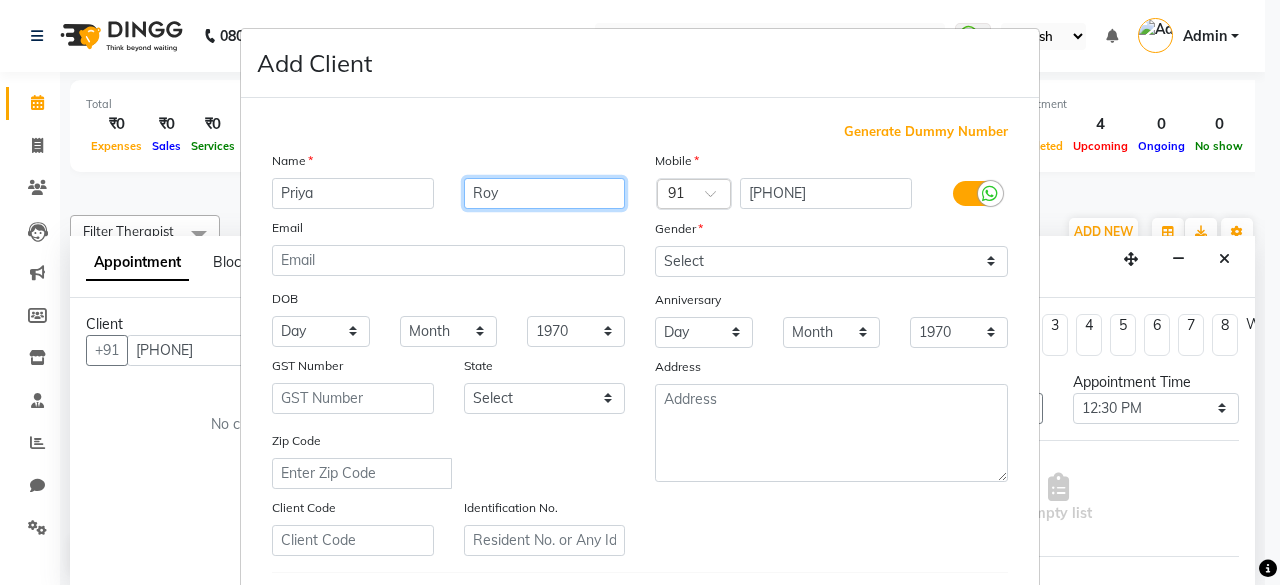 type on "Roy" 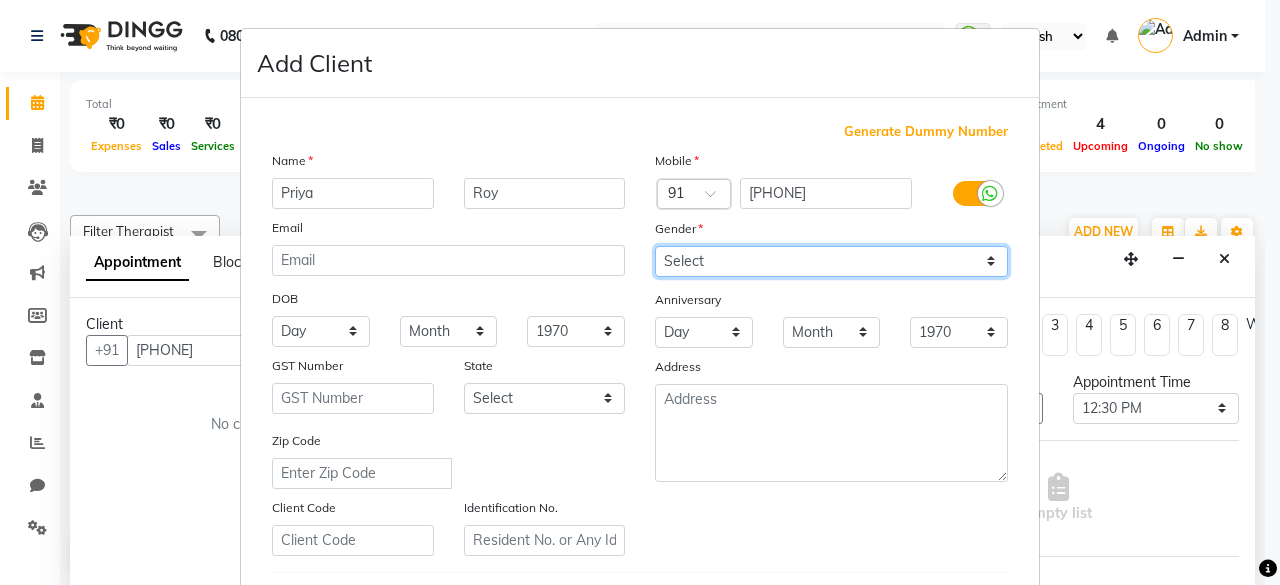 click on "Select Male Female Other Prefer Not To Say" at bounding box center (831, 261) 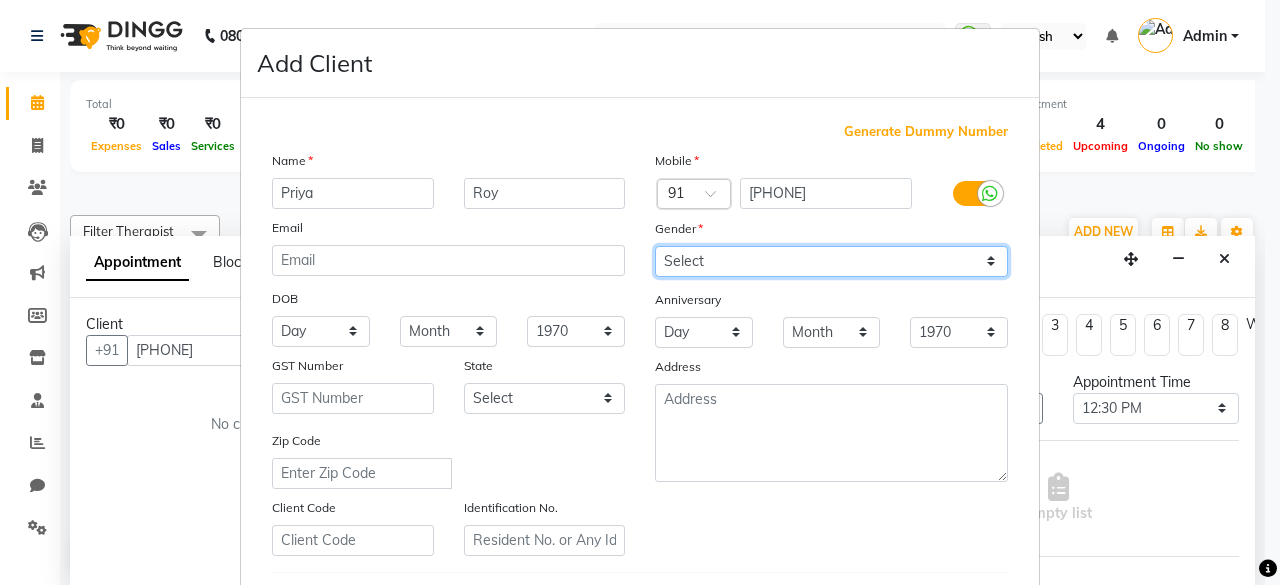 select on "female" 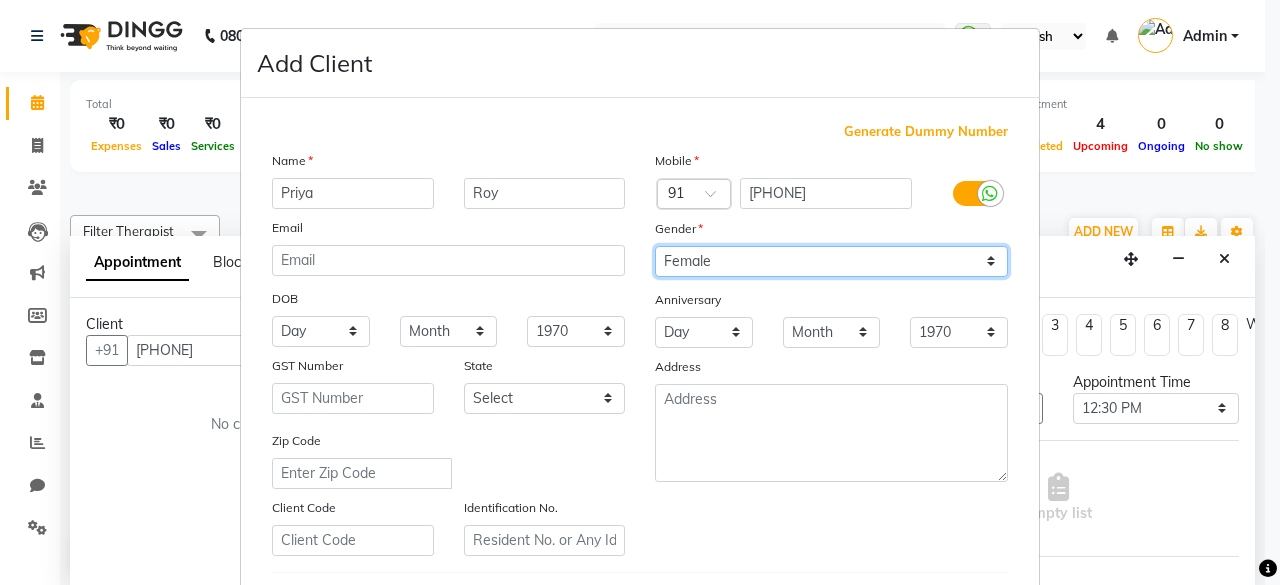 click on "Select Male Female Other Prefer Not To Say" at bounding box center (831, 261) 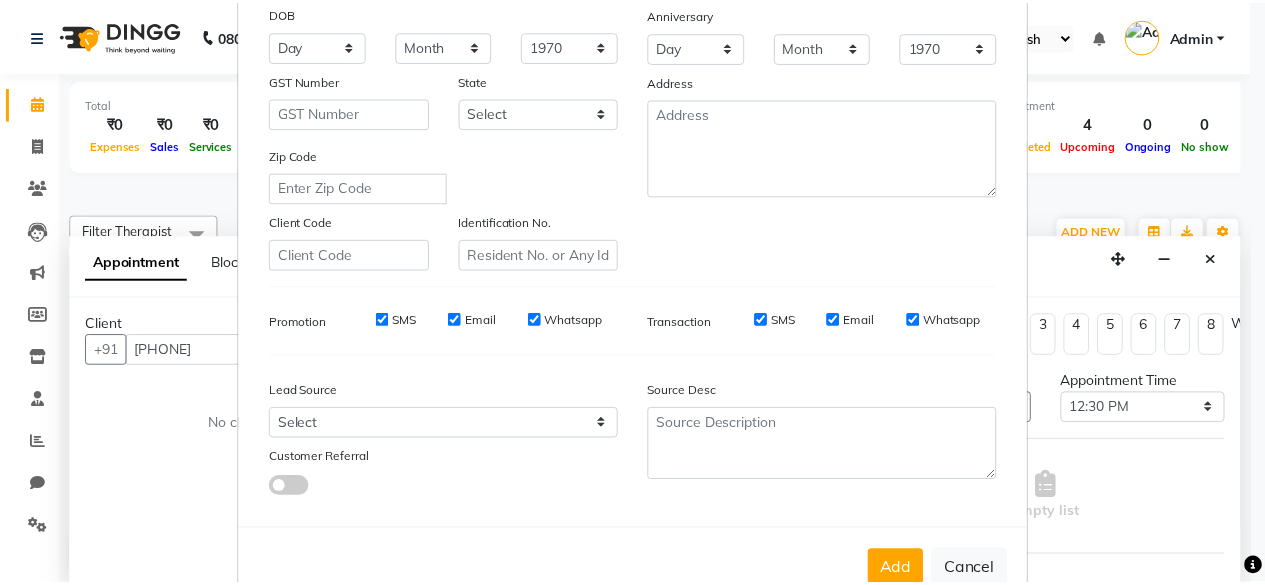 scroll, scrollTop: 334, scrollLeft: 0, axis: vertical 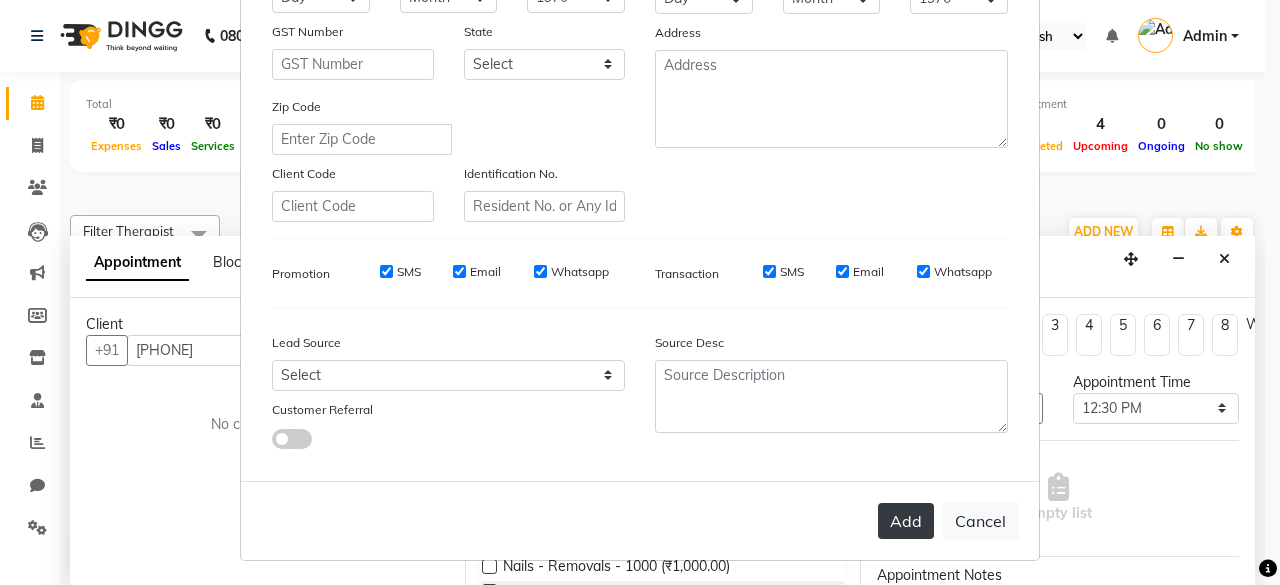 click on "Add" at bounding box center [906, 521] 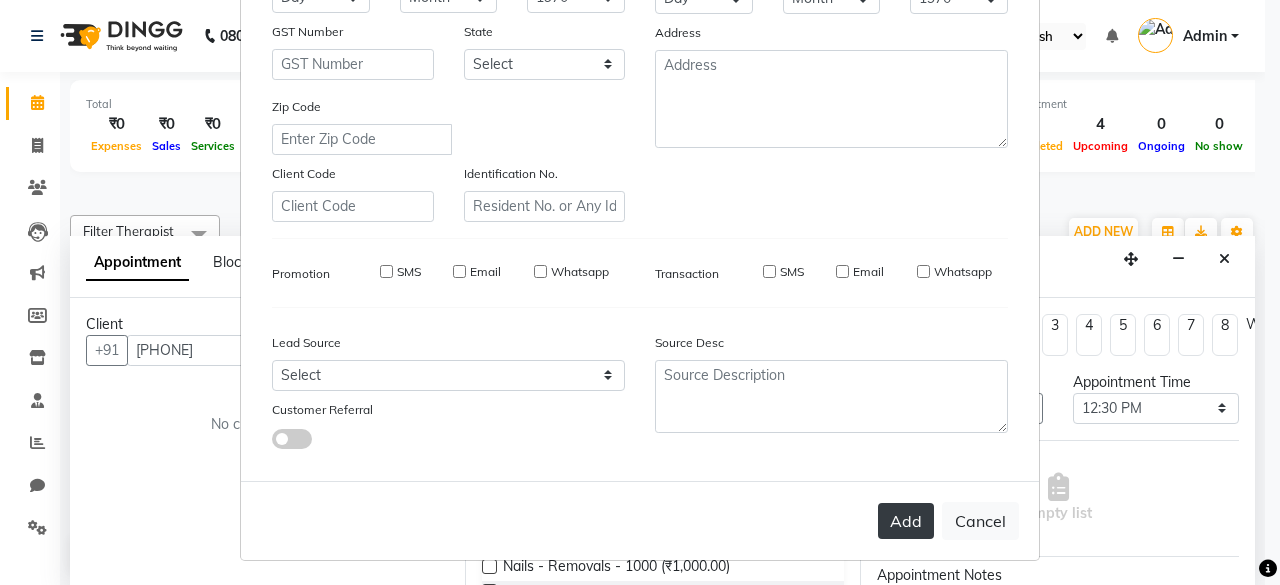 type 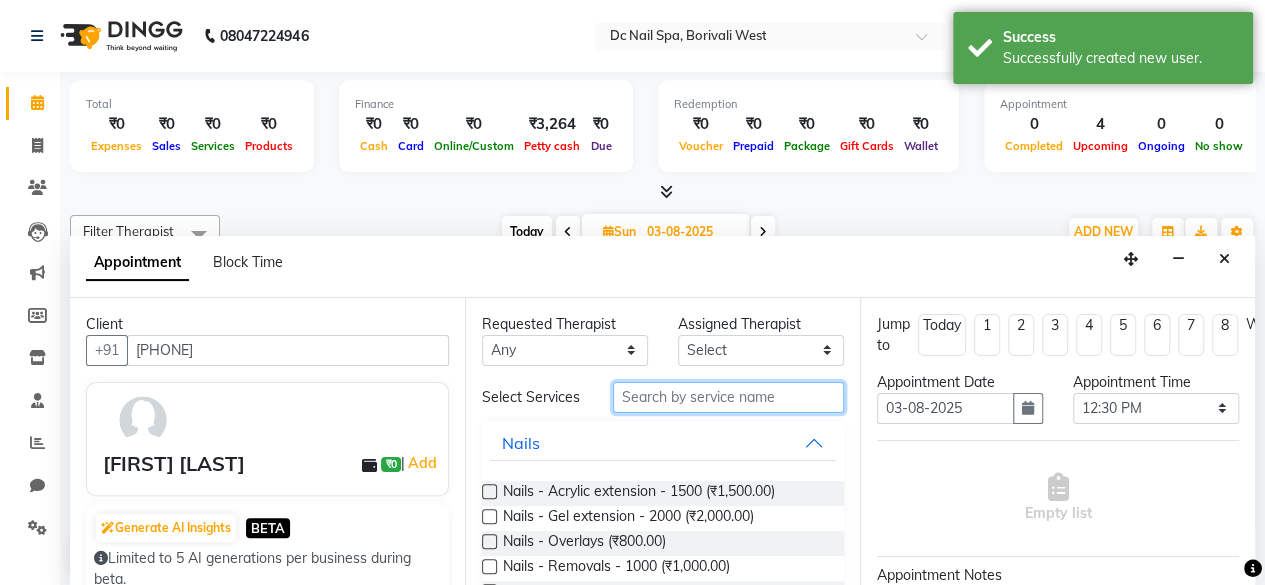 click at bounding box center (728, 397) 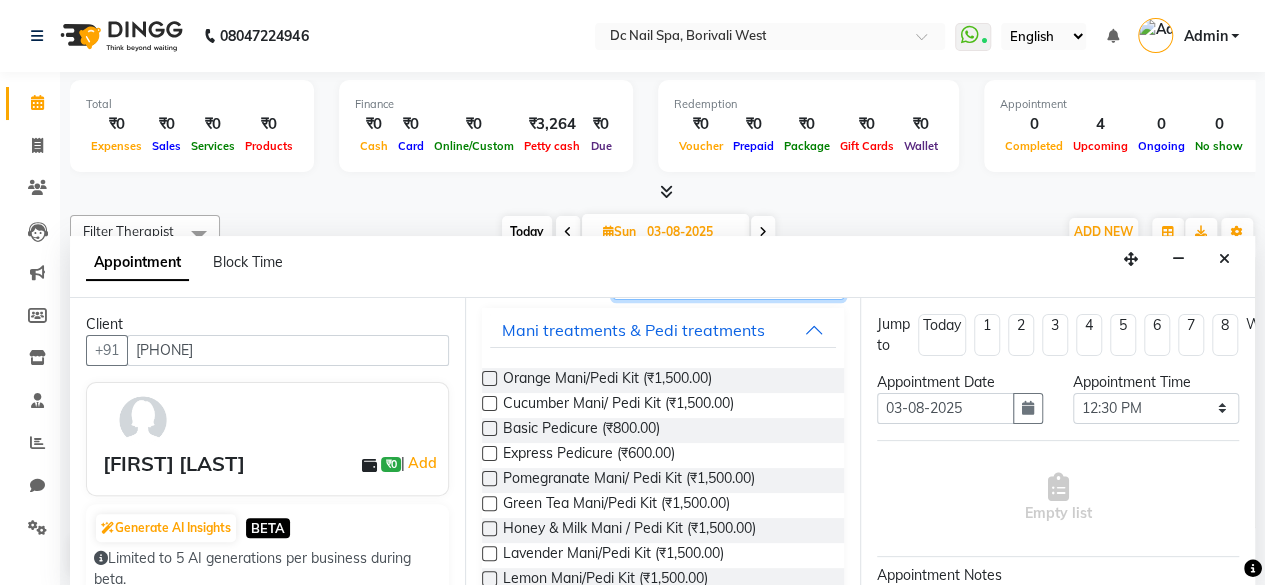 scroll, scrollTop: 186, scrollLeft: 0, axis: vertical 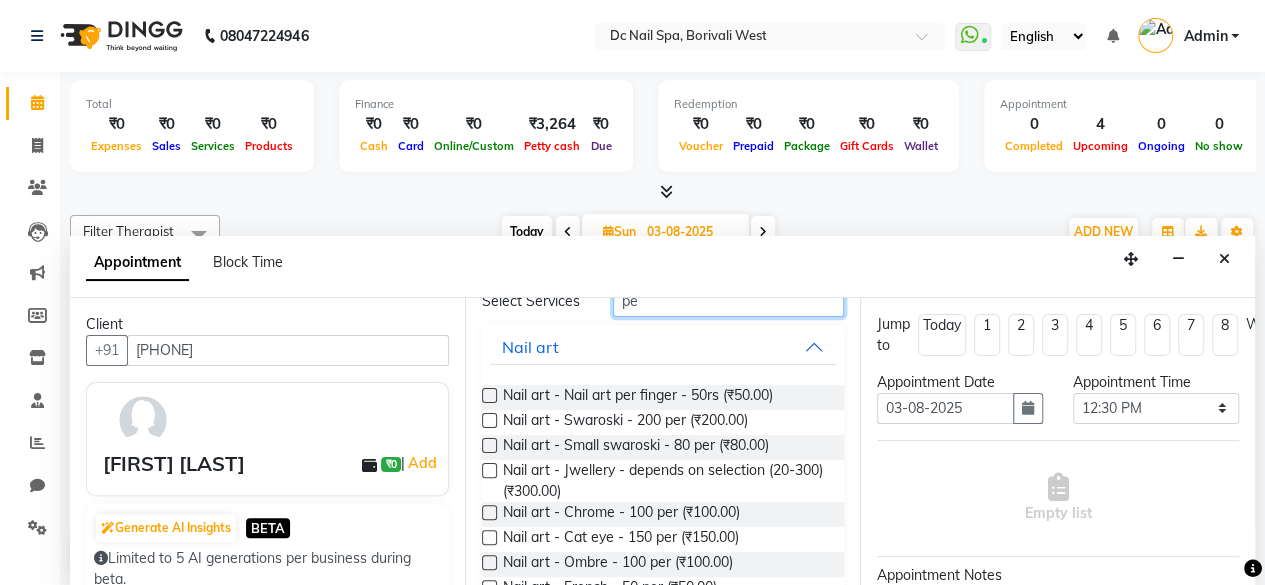type on "p" 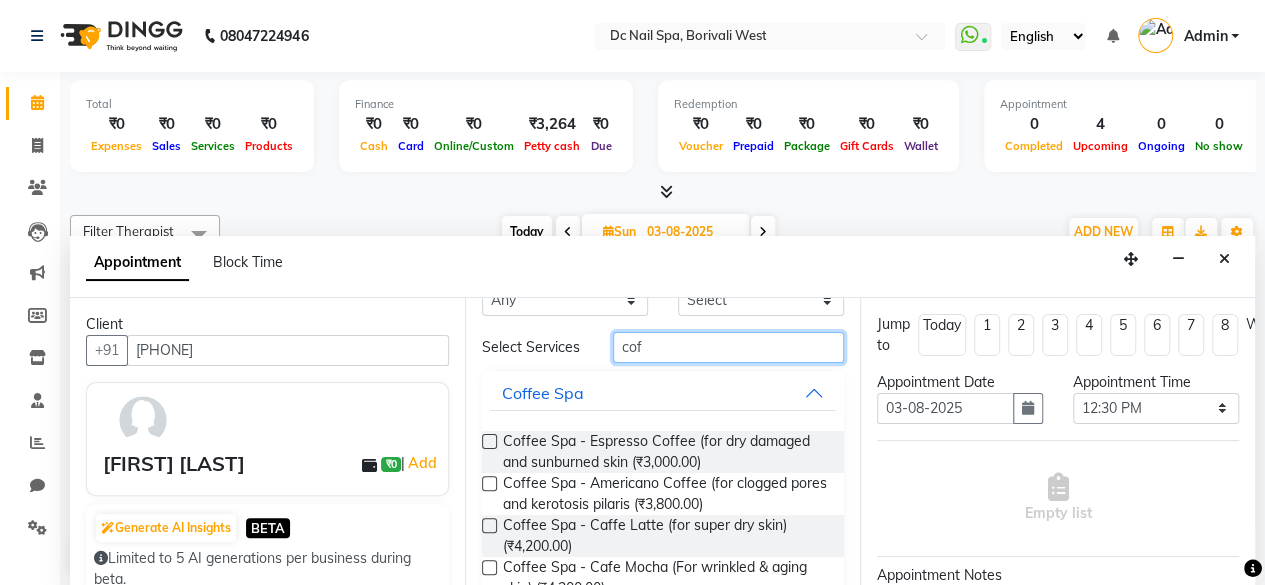 scroll, scrollTop: 96, scrollLeft: 0, axis: vertical 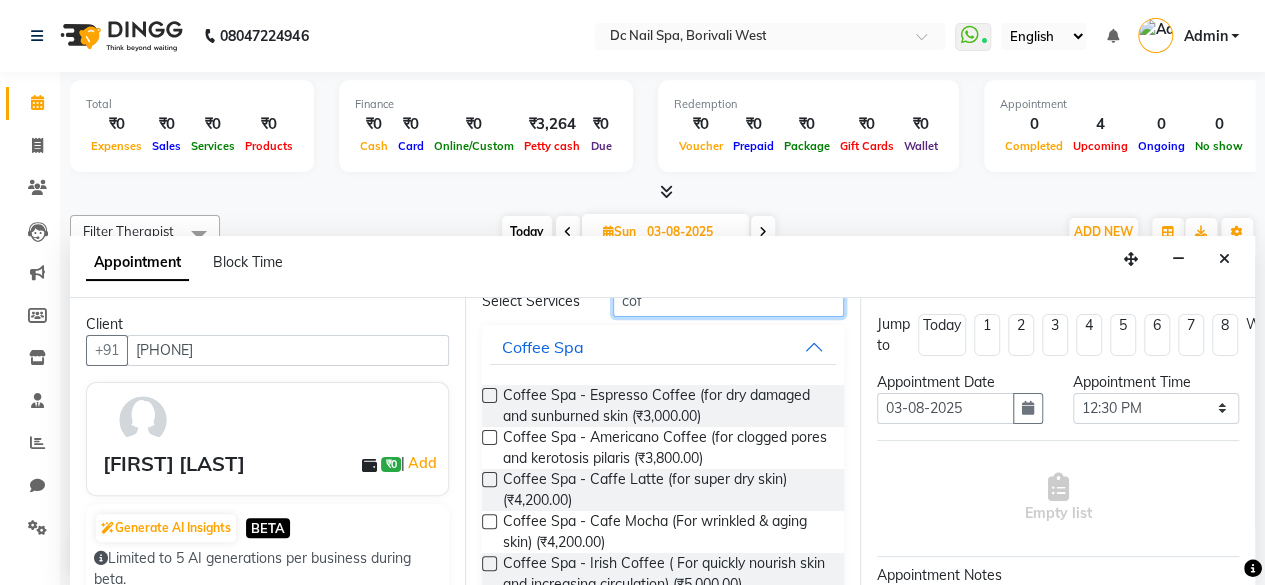 type on "cof" 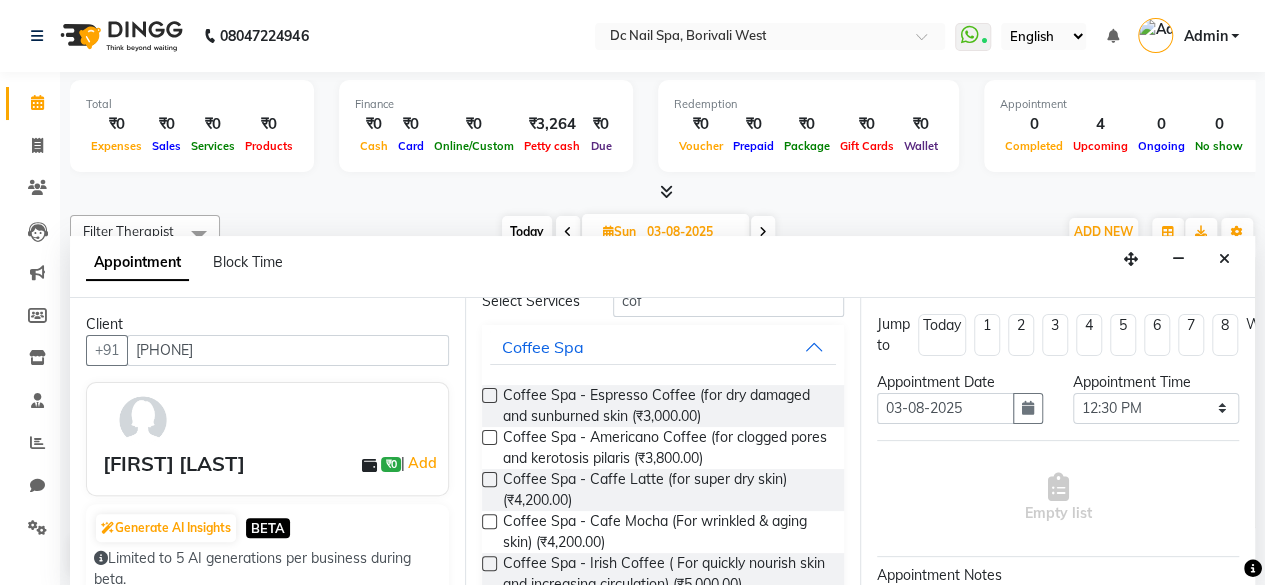 click at bounding box center (489, 395) 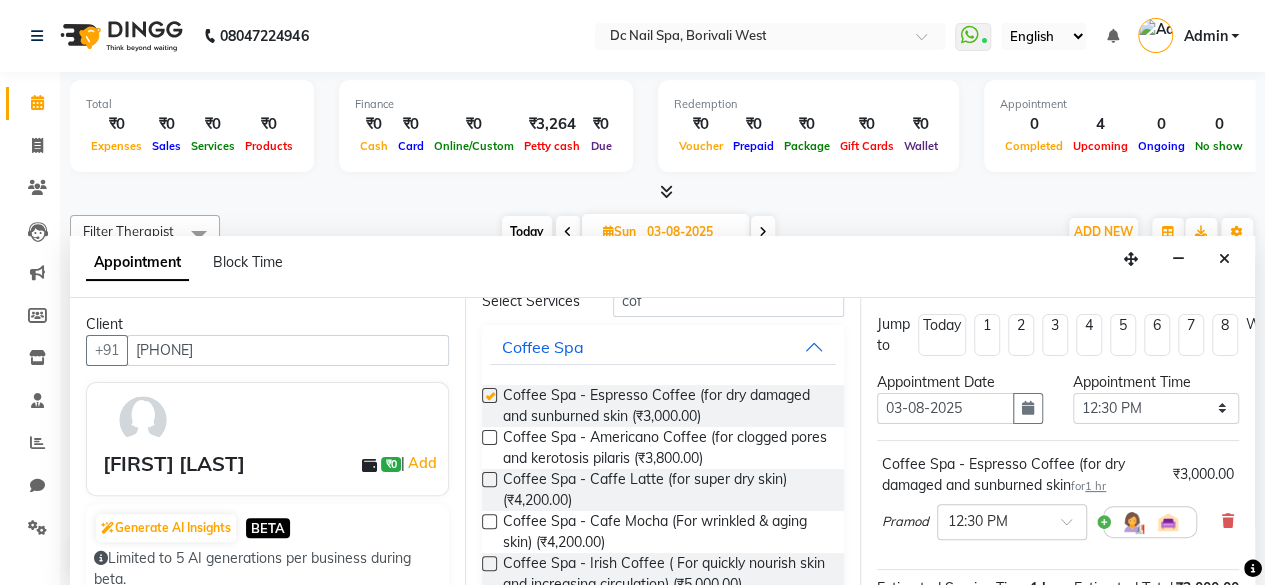 checkbox on "false" 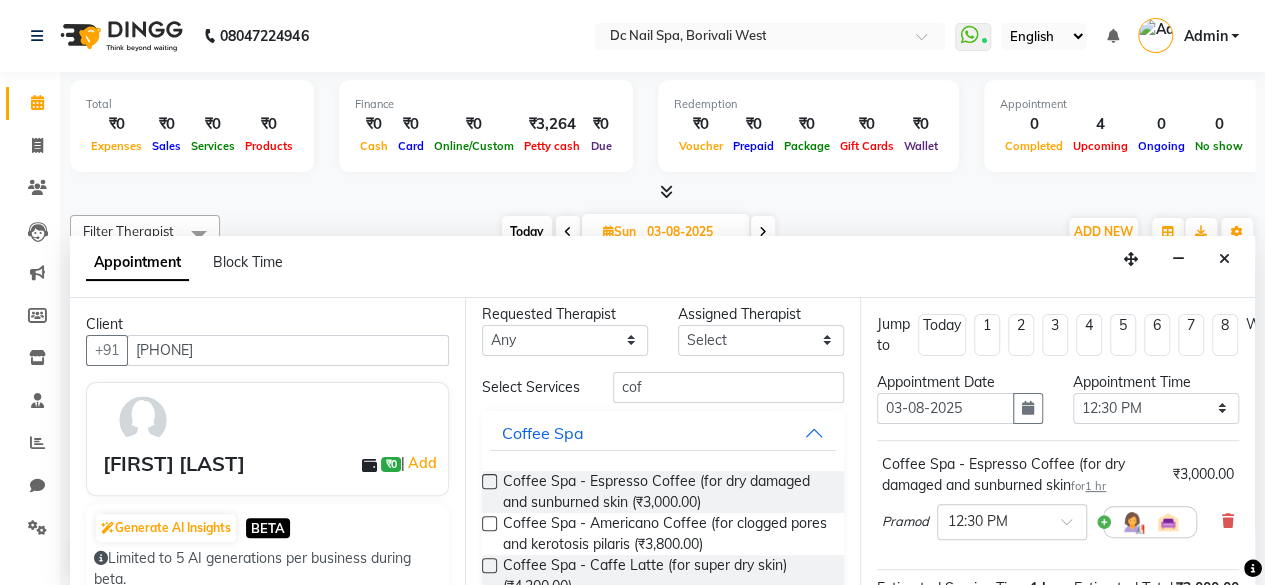 scroll, scrollTop: 0, scrollLeft: 0, axis: both 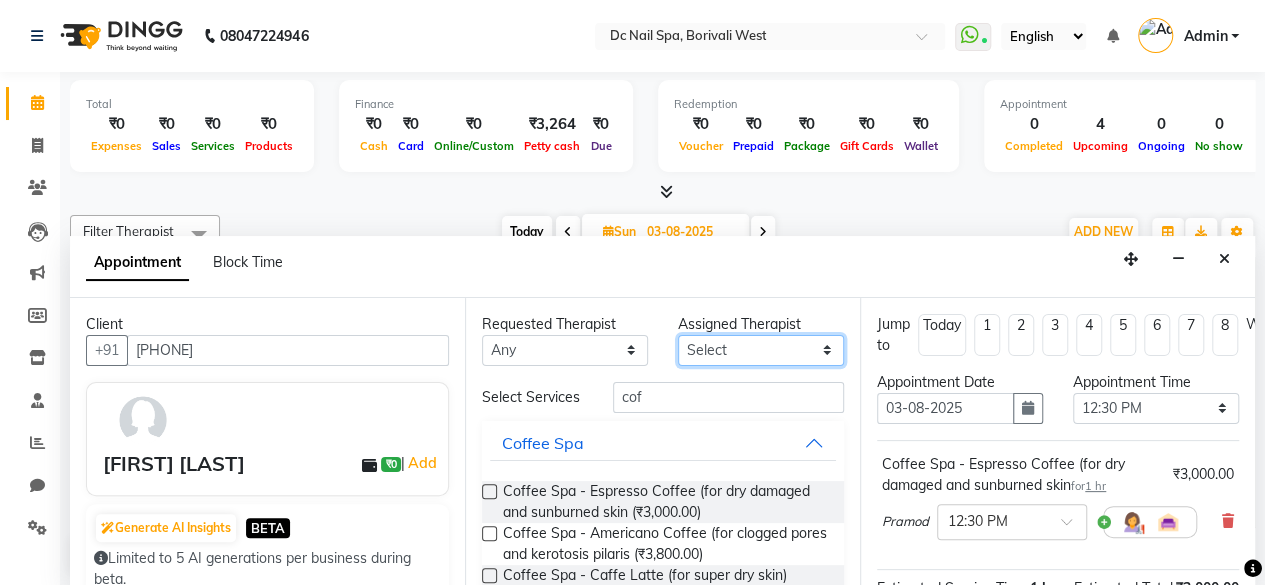 click on "Select [FIRST] [LAST] [FIRST] [LAST] [FIRST] [LAST] [FIRST] [LAST] [FIRST] [LAST]" at bounding box center [761, 350] 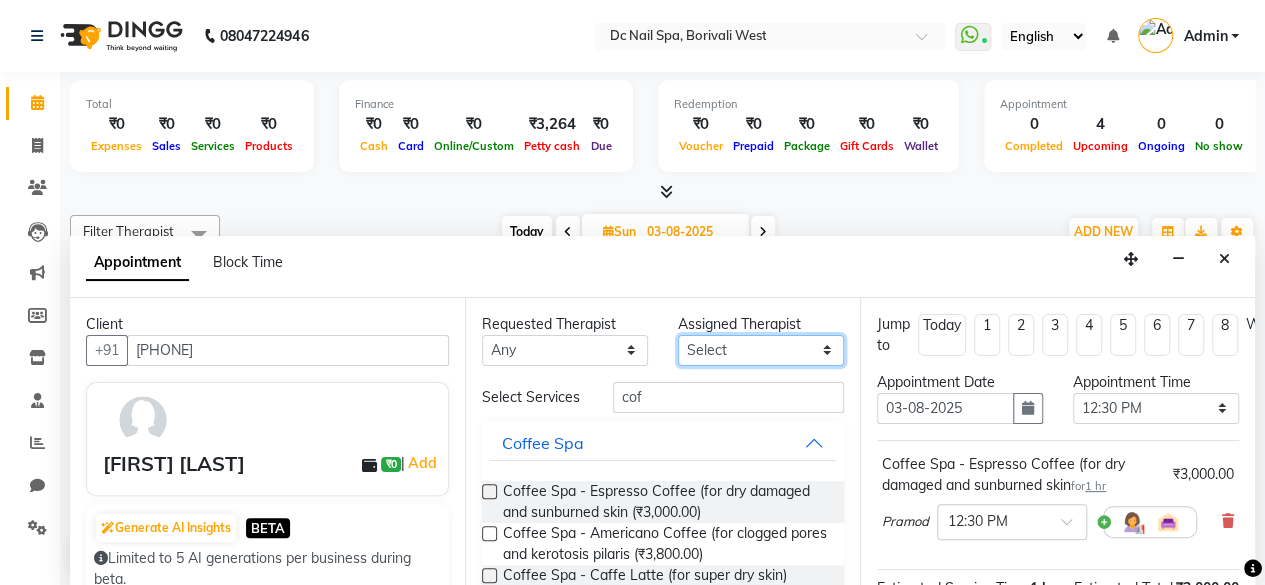 select on "84249" 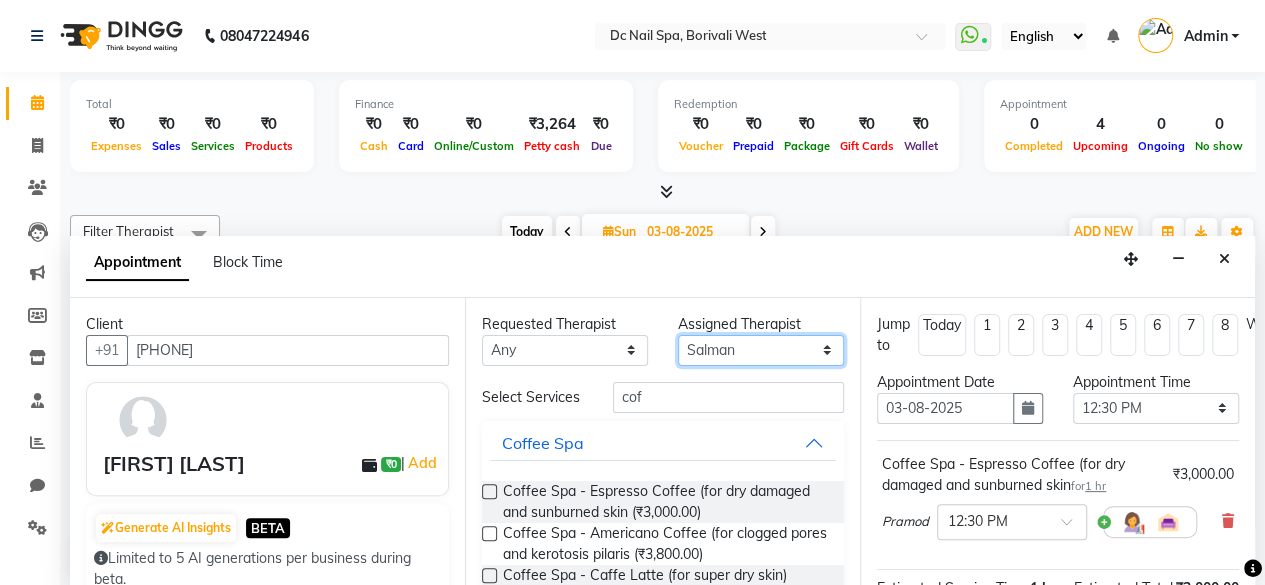 click on "Select [FIRST] [LAST] [FIRST] [LAST] [FIRST] [LAST] [FIRST] [LAST] [FIRST] [LAST]" at bounding box center [761, 350] 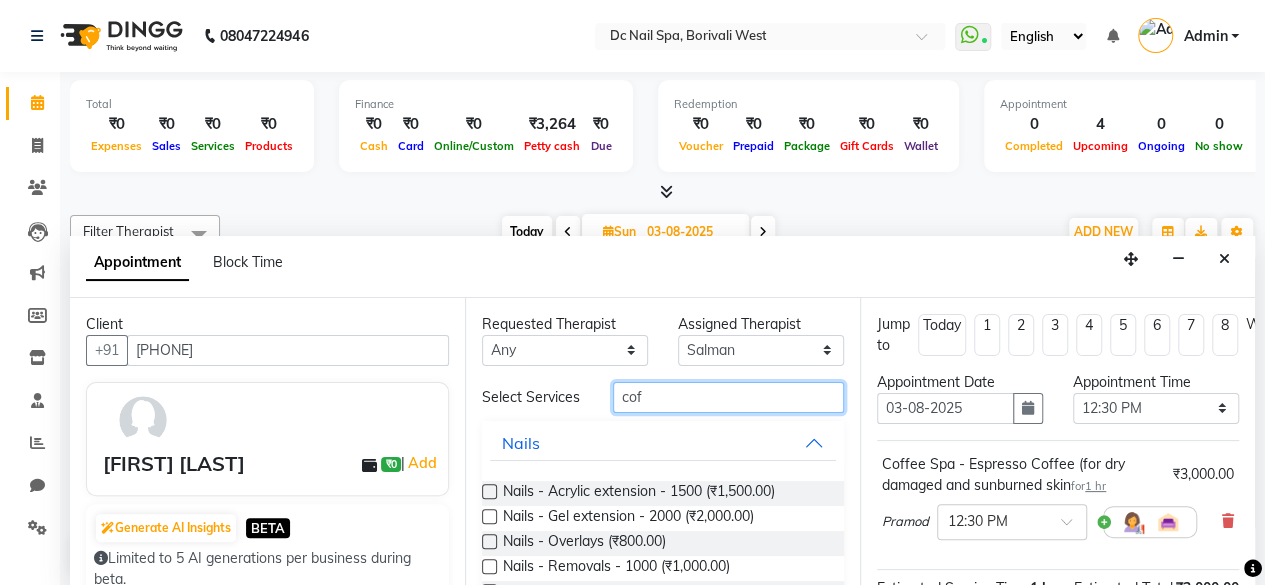 click on "cof" at bounding box center [728, 397] 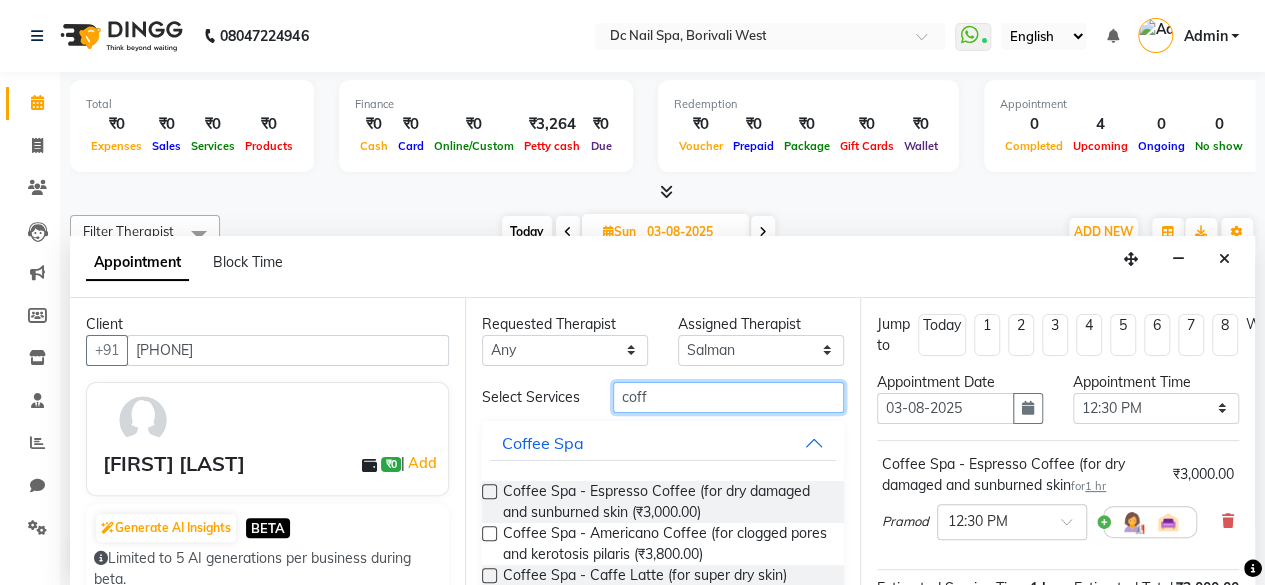 type on "coff" 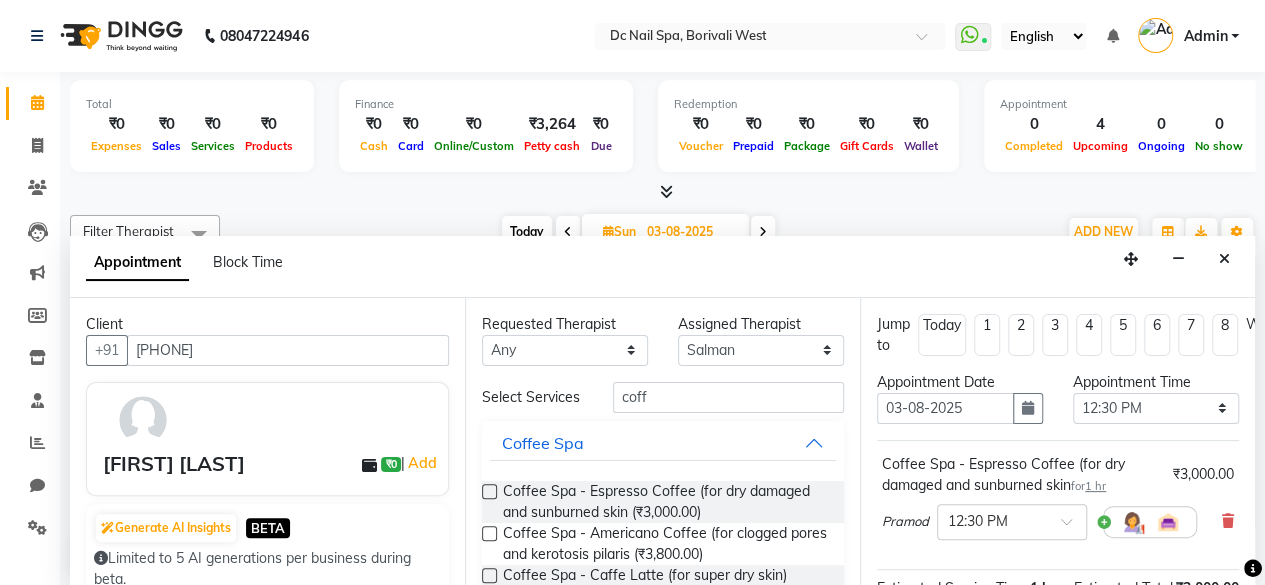 click at bounding box center [489, 491] 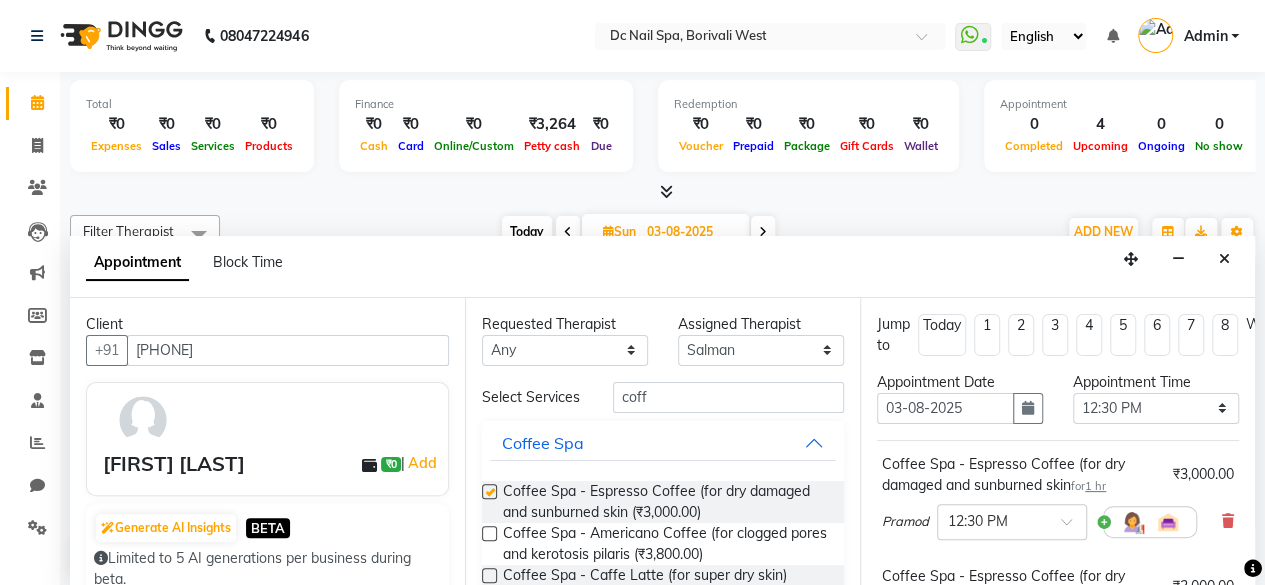 checkbox on "false" 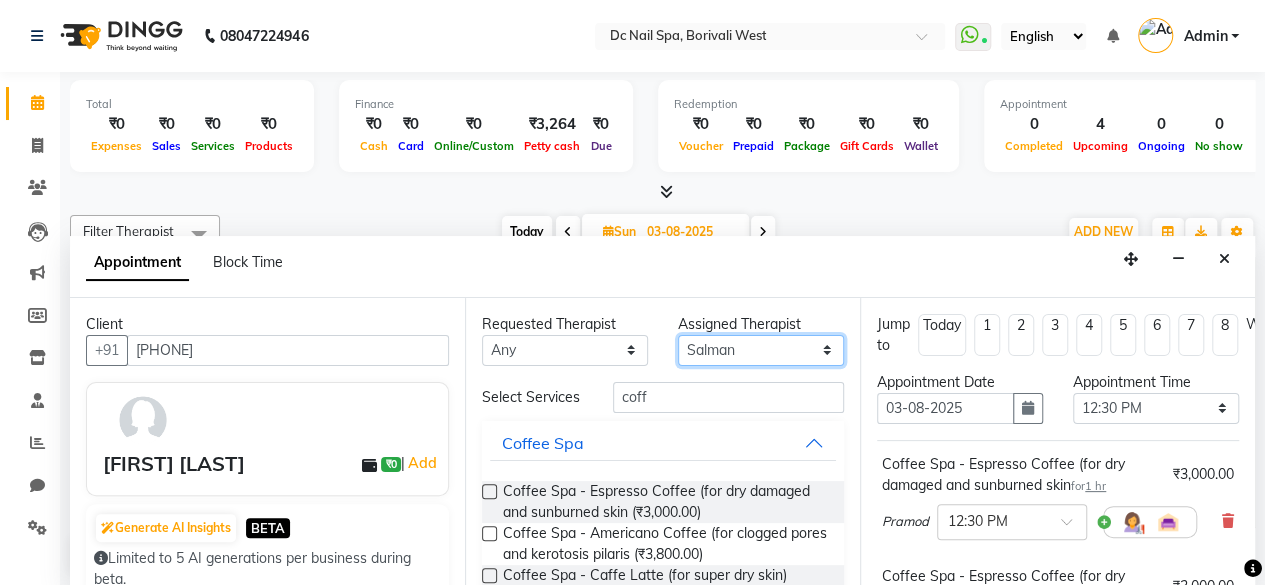 click on "Select [FIRST] [LAST] [FIRST] [LAST] [FIRST] [LAST] [FIRST] [LAST] [FIRST] [LAST]" at bounding box center (761, 350) 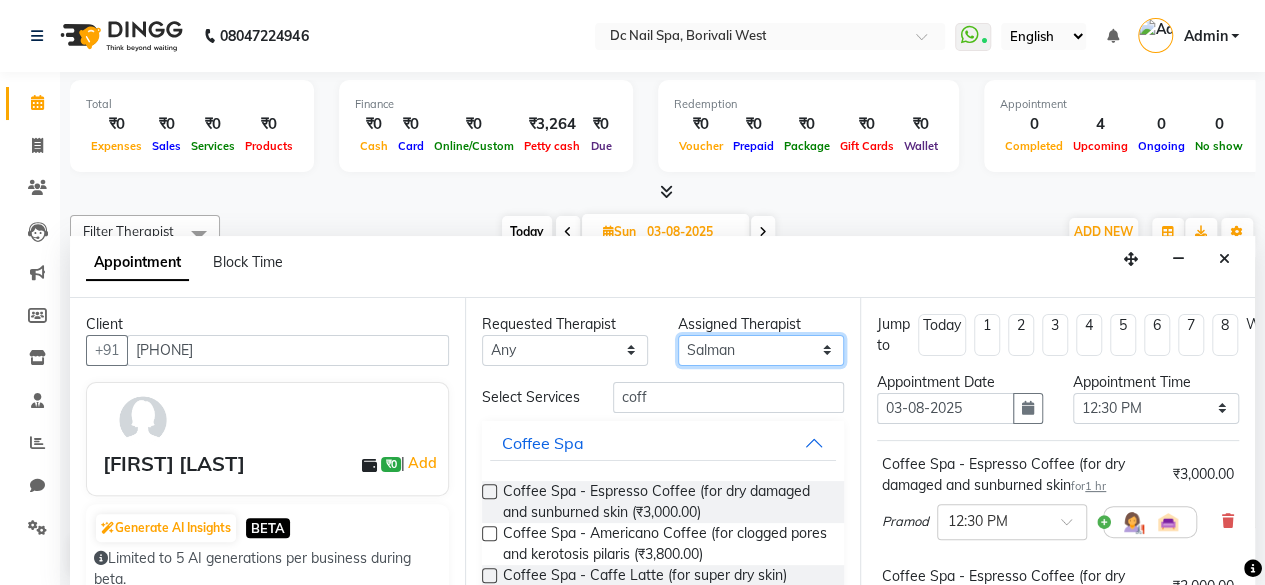 select on "72766" 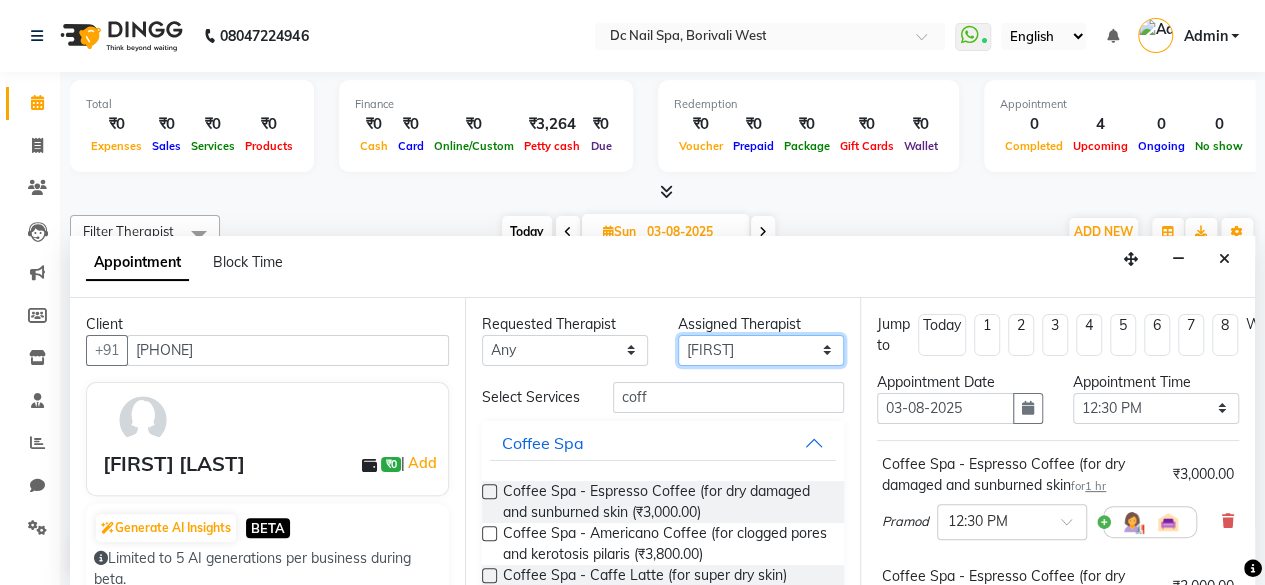 click on "Select [FIRST] [LAST] [FIRST] [LAST] [FIRST] [LAST] [FIRST] [LAST] [FIRST] [LAST]" at bounding box center (761, 350) 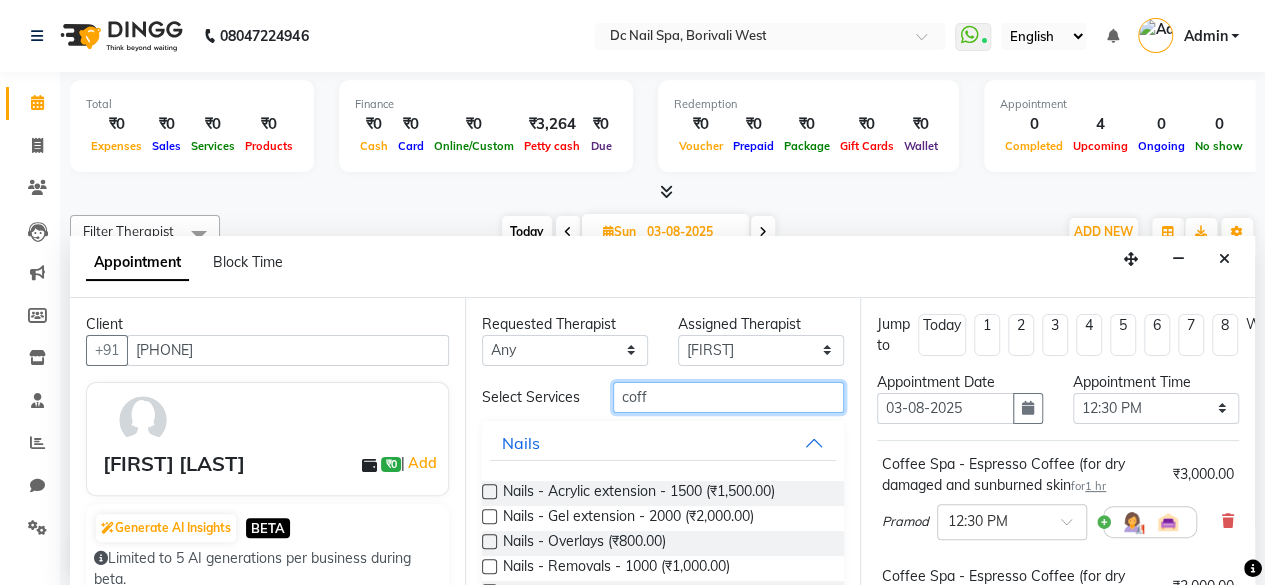 click on "coff" at bounding box center (728, 397) 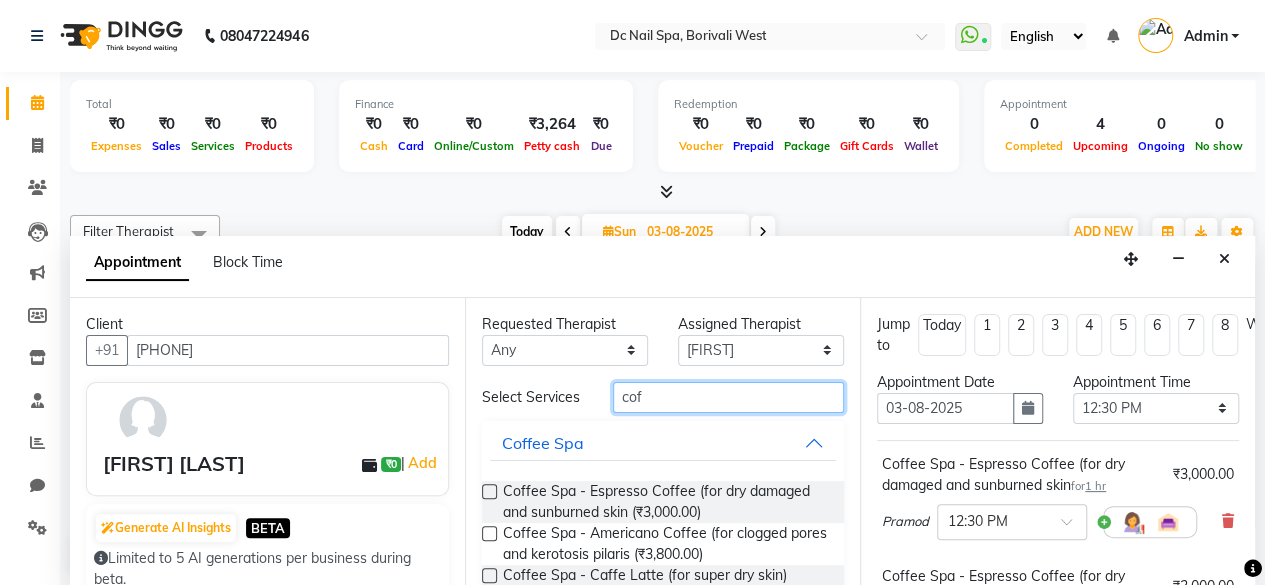 type on "coff" 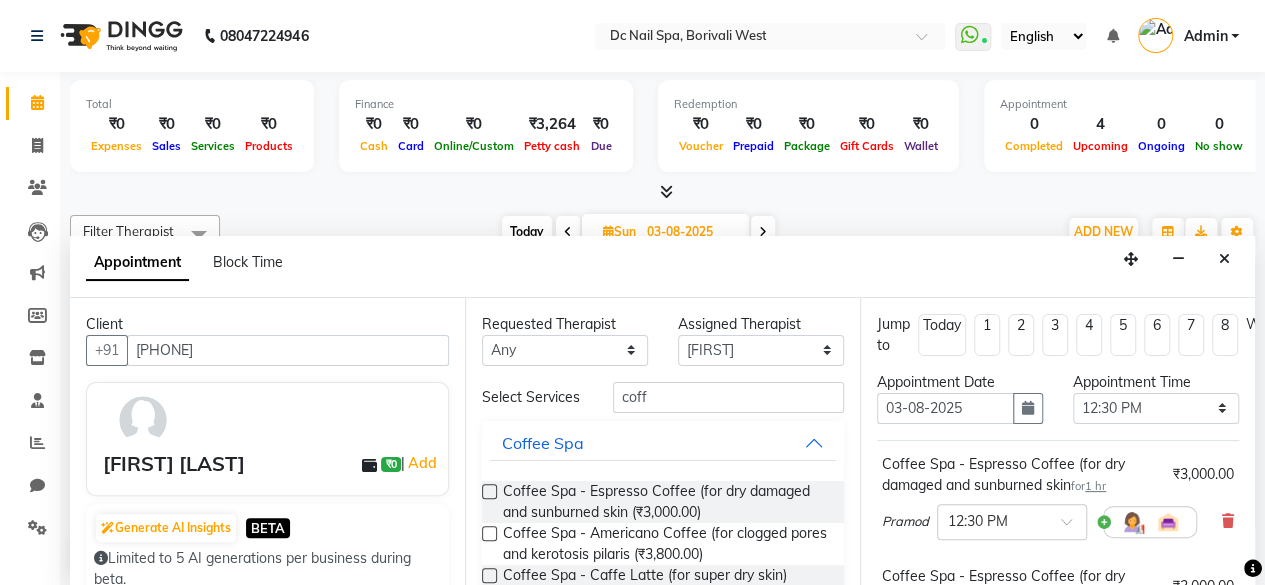 click at bounding box center (489, 491) 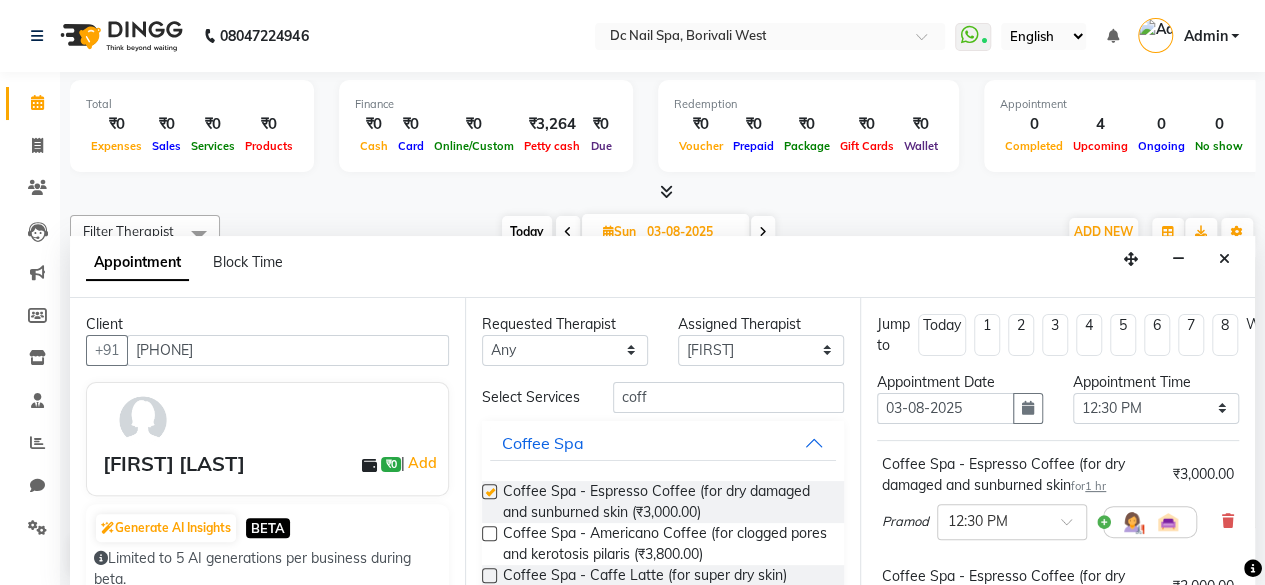 checkbox on "false" 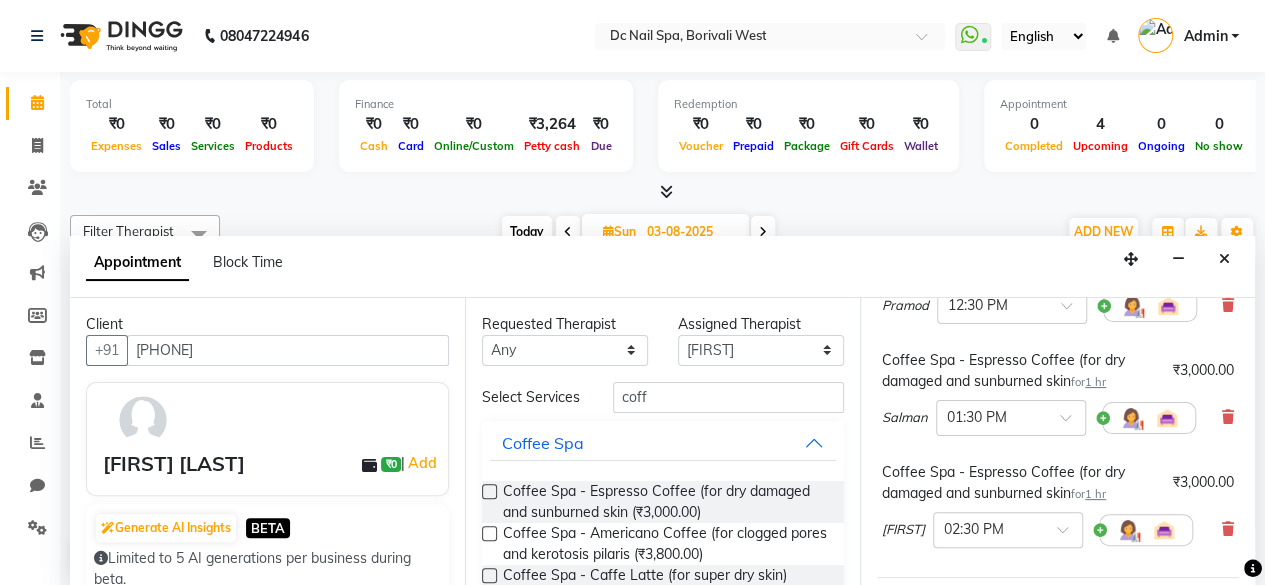 scroll, scrollTop: 223, scrollLeft: 0, axis: vertical 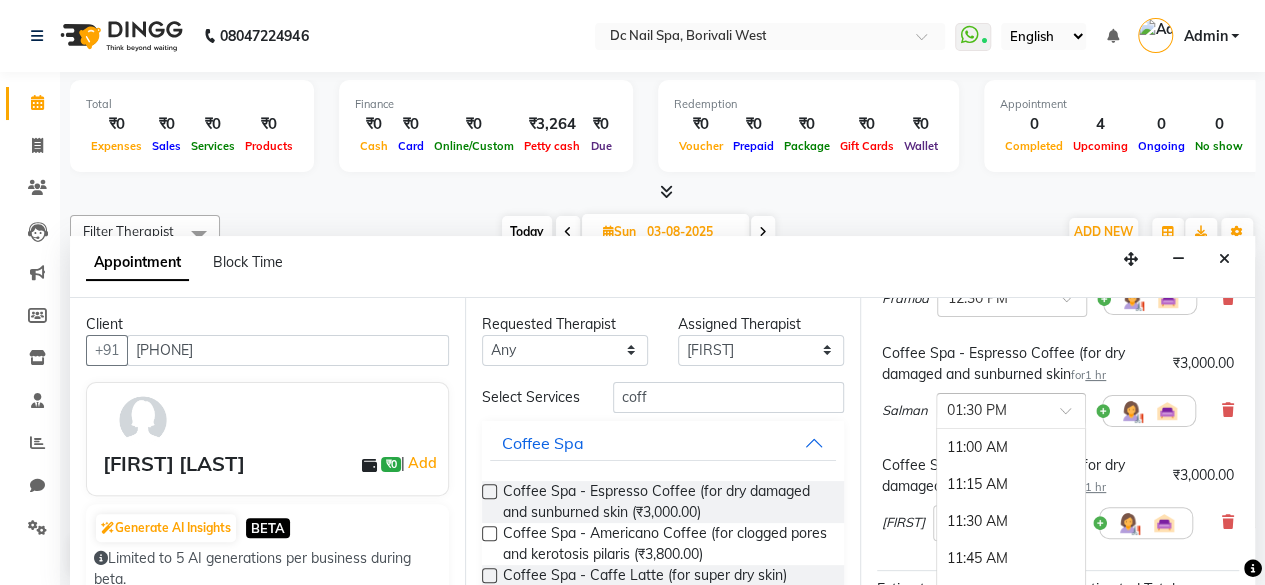 click at bounding box center [1072, 416] 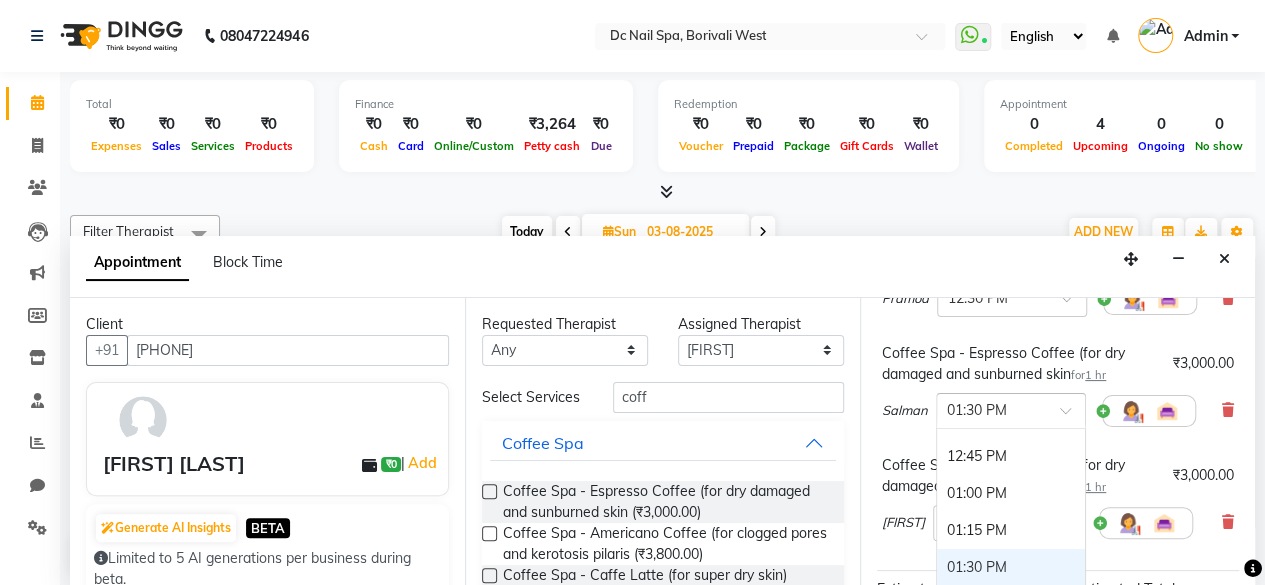 scroll, scrollTop: 210, scrollLeft: 0, axis: vertical 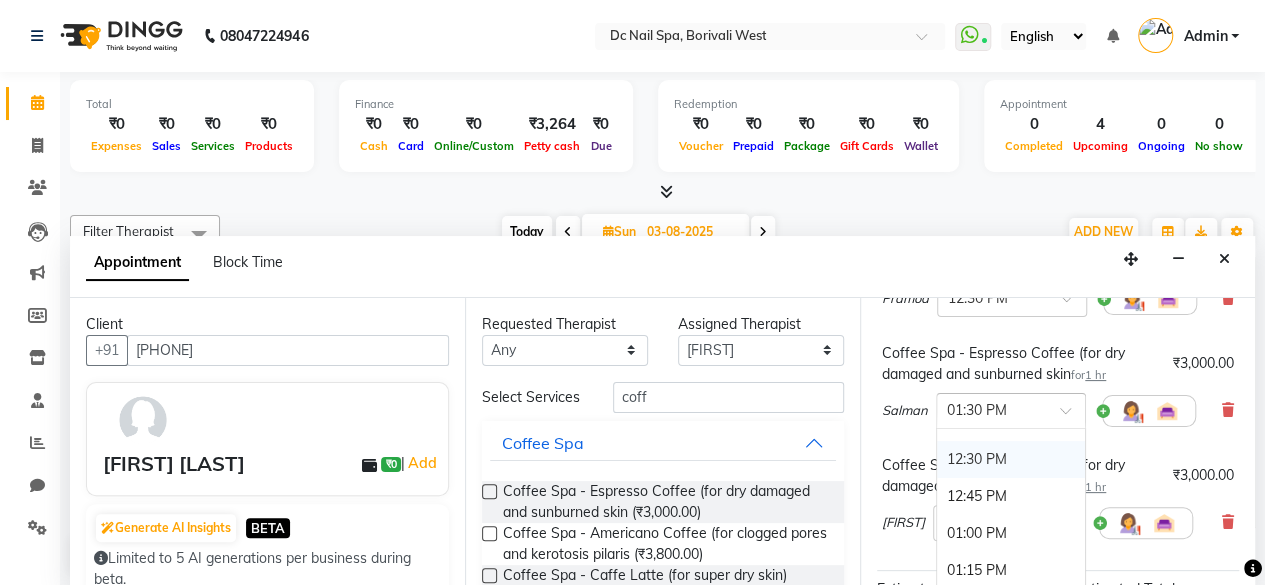 click on "12:30 PM" at bounding box center (1011, 459) 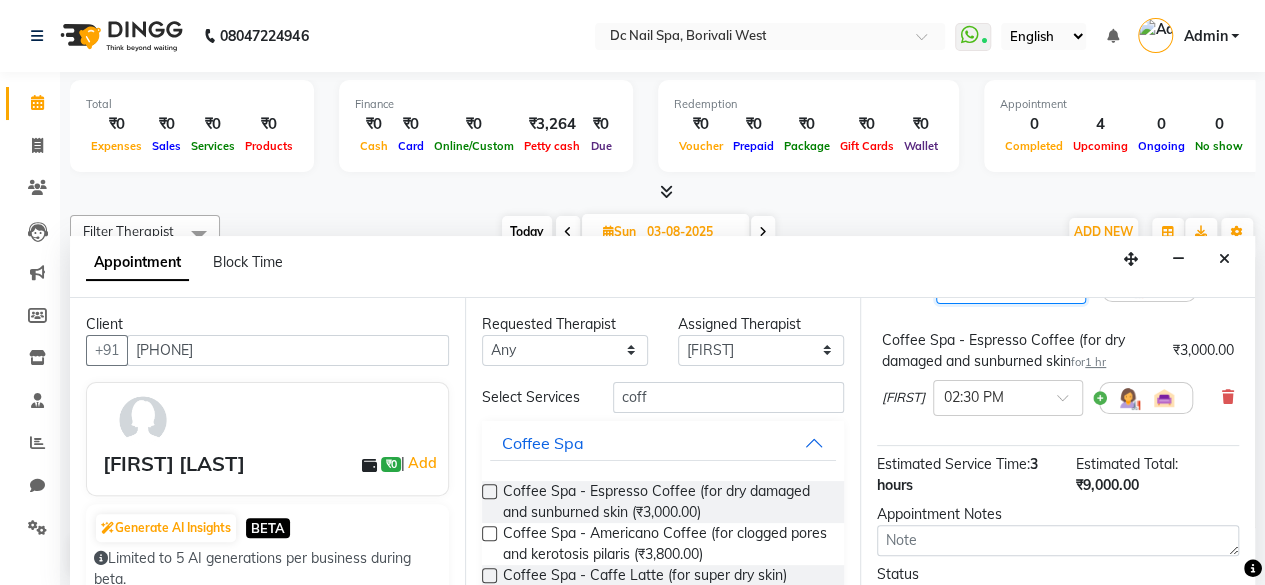 scroll, scrollTop: 344, scrollLeft: 0, axis: vertical 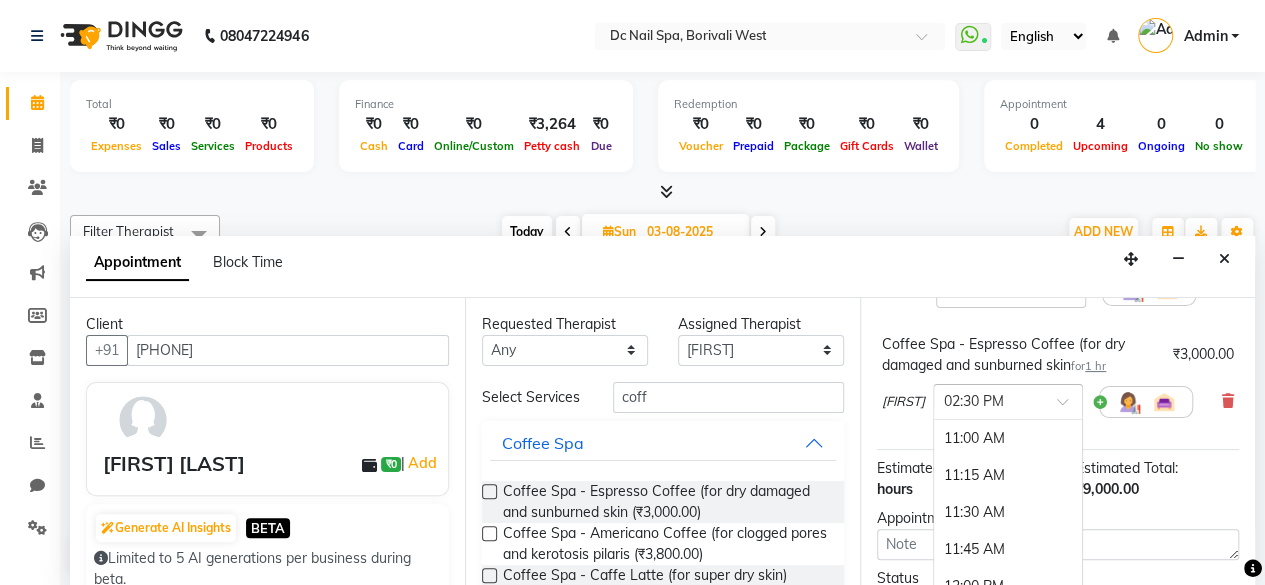 click at bounding box center (1069, 407) 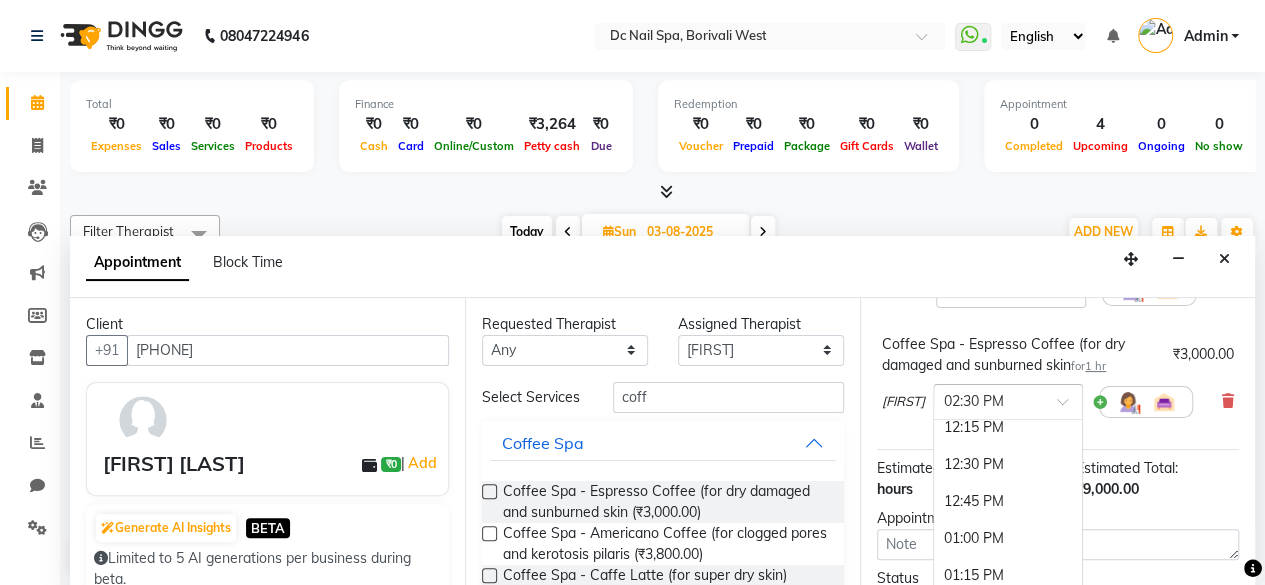 scroll, scrollTop: 158, scrollLeft: 0, axis: vertical 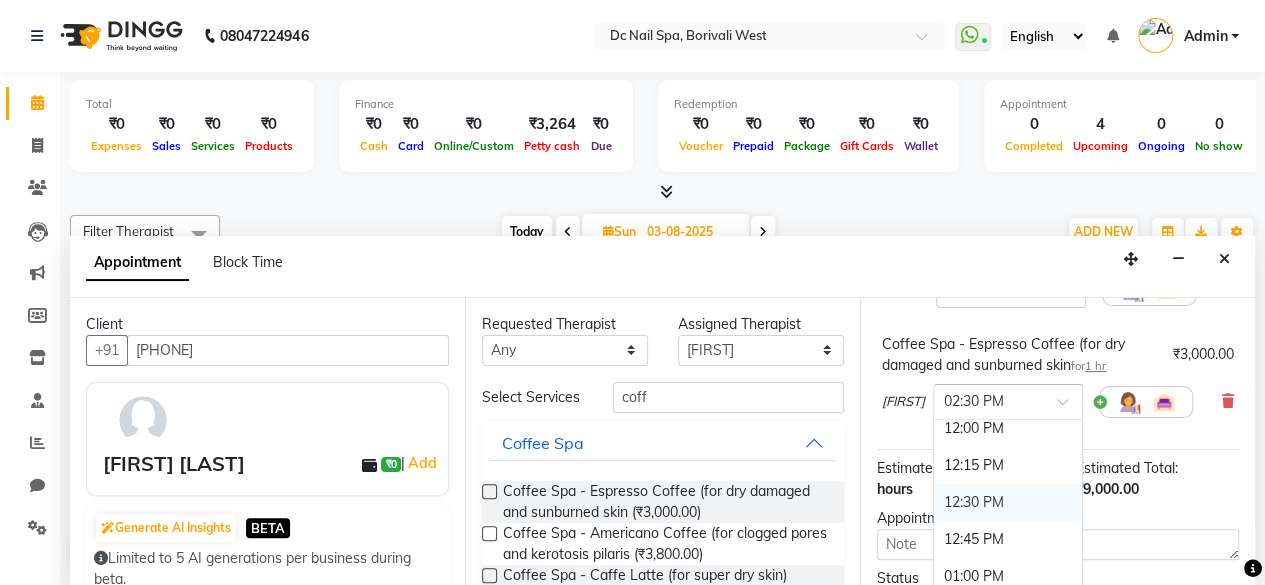 click on "12:30 PM" at bounding box center (1008, 502) 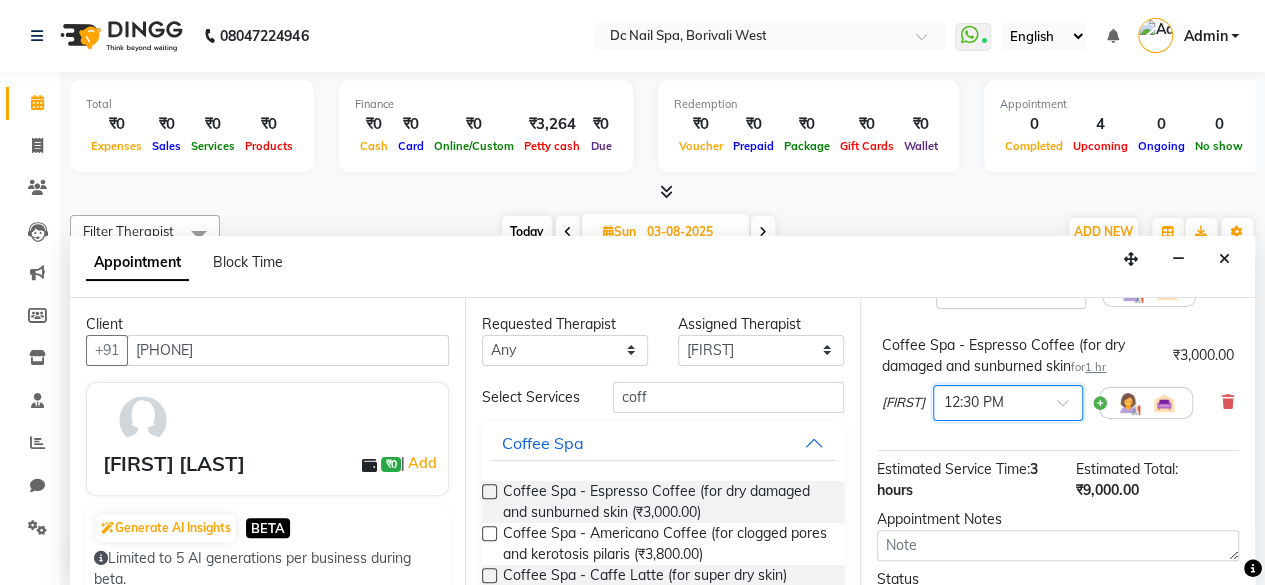 scroll, scrollTop: 538, scrollLeft: 0, axis: vertical 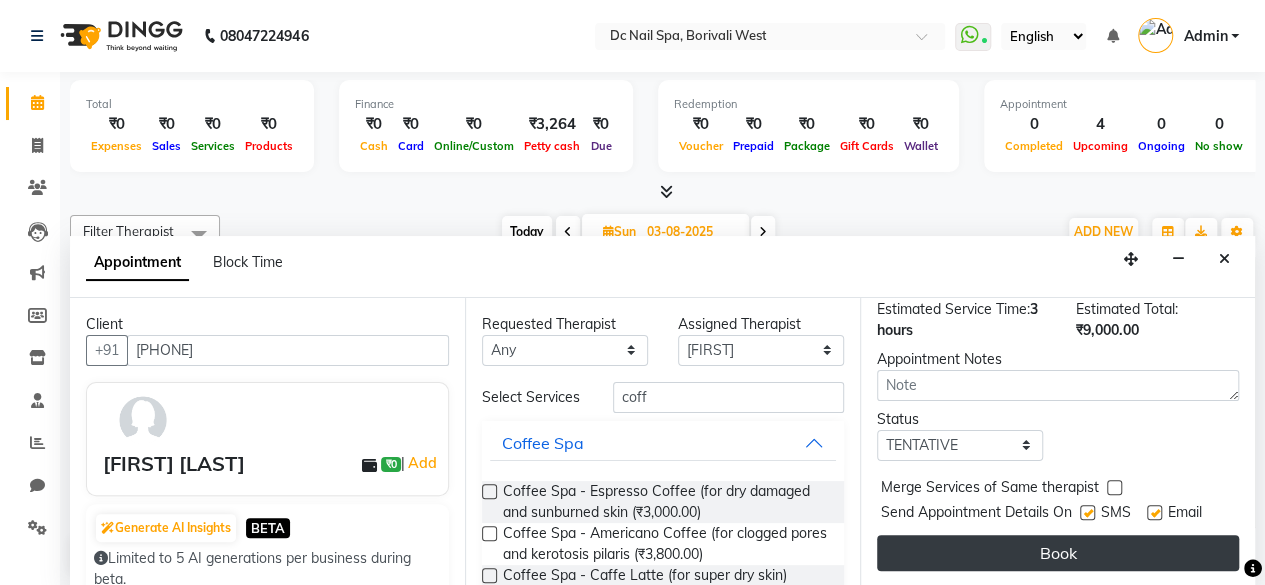 click on "Book" at bounding box center [1058, 553] 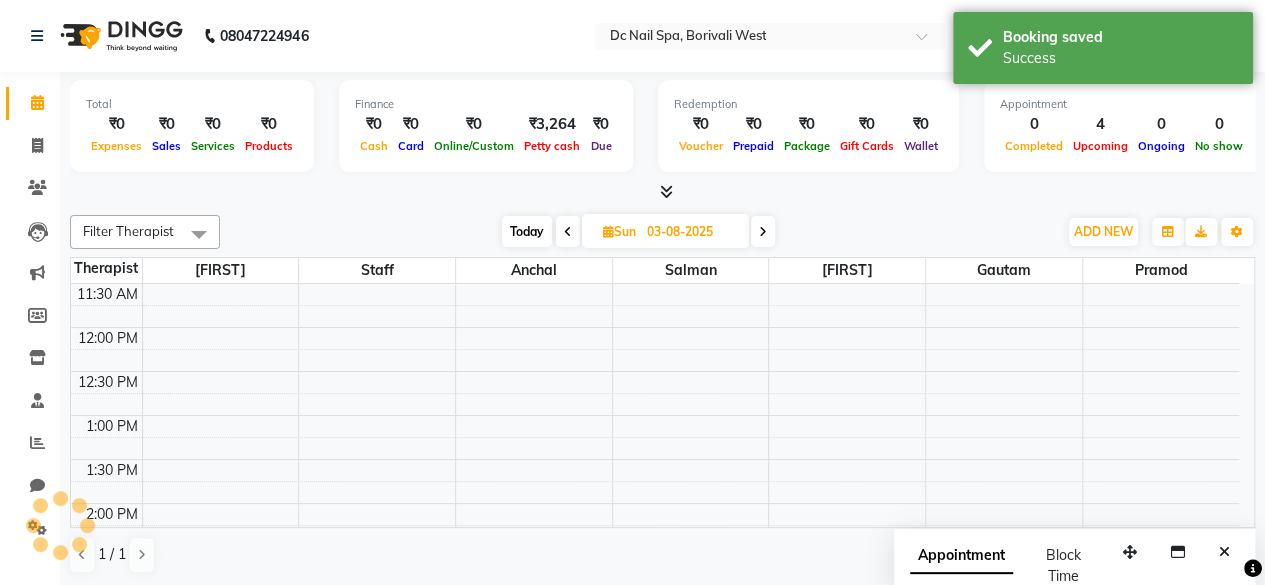 scroll, scrollTop: 0, scrollLeft: 0, axis: both 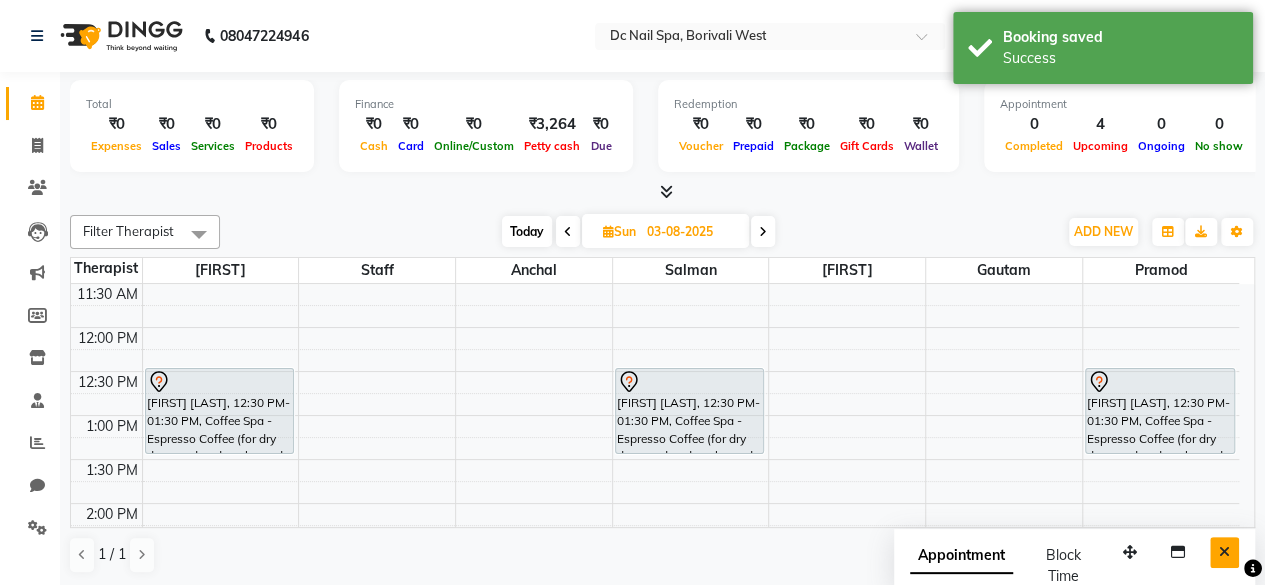 click at bounding box center [1224, 552] 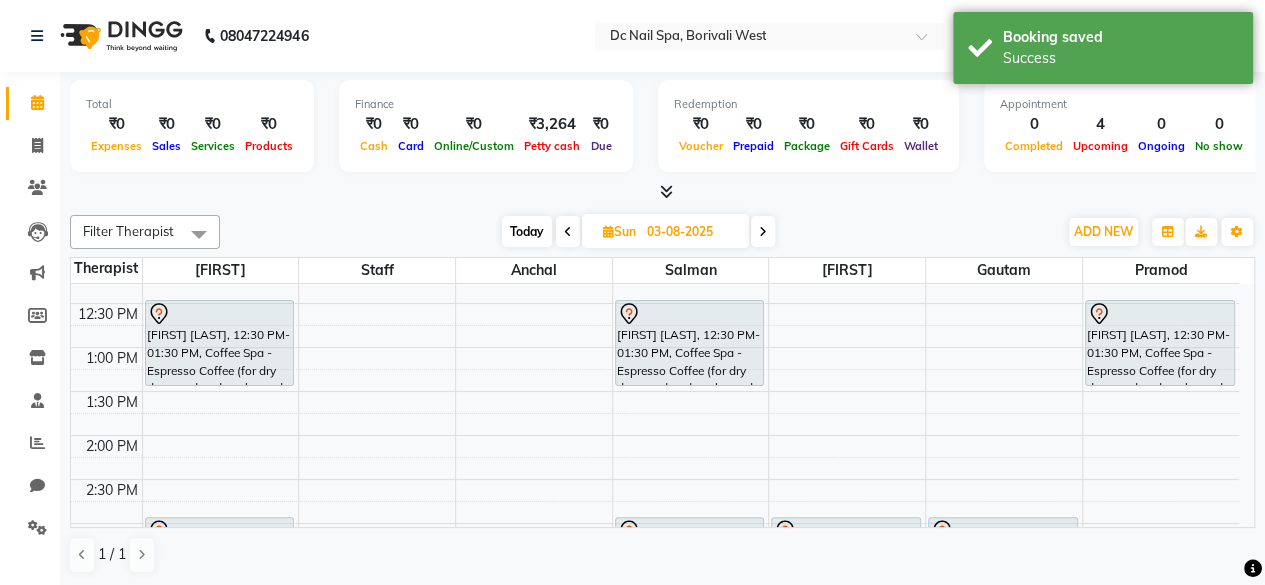 scroll, scrollTop: 177, scrollLeft: 0, axis: vertical 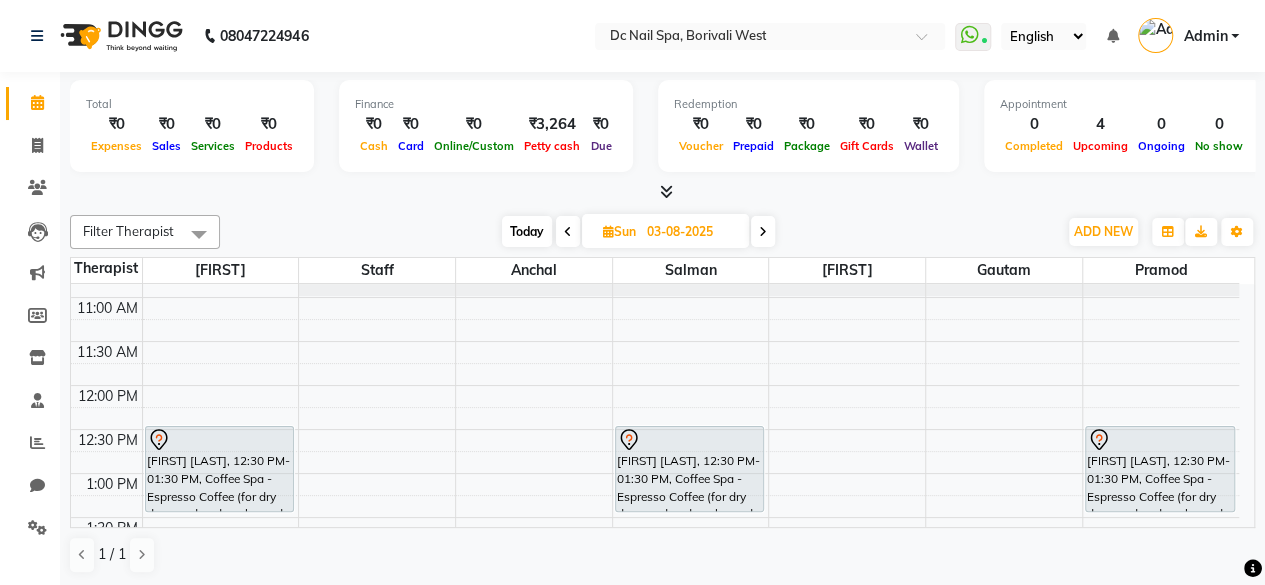 click on "Today" at bounding box center [527, 231] 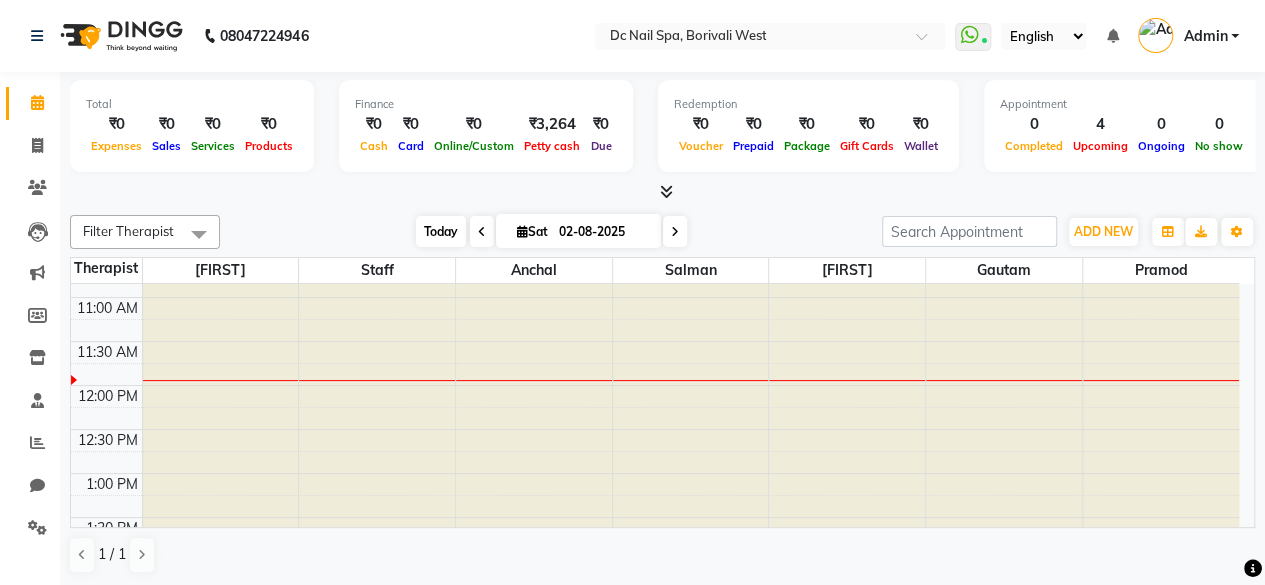 scroll, scrollTop: 88, scrollLeft: 0, axis: vertical 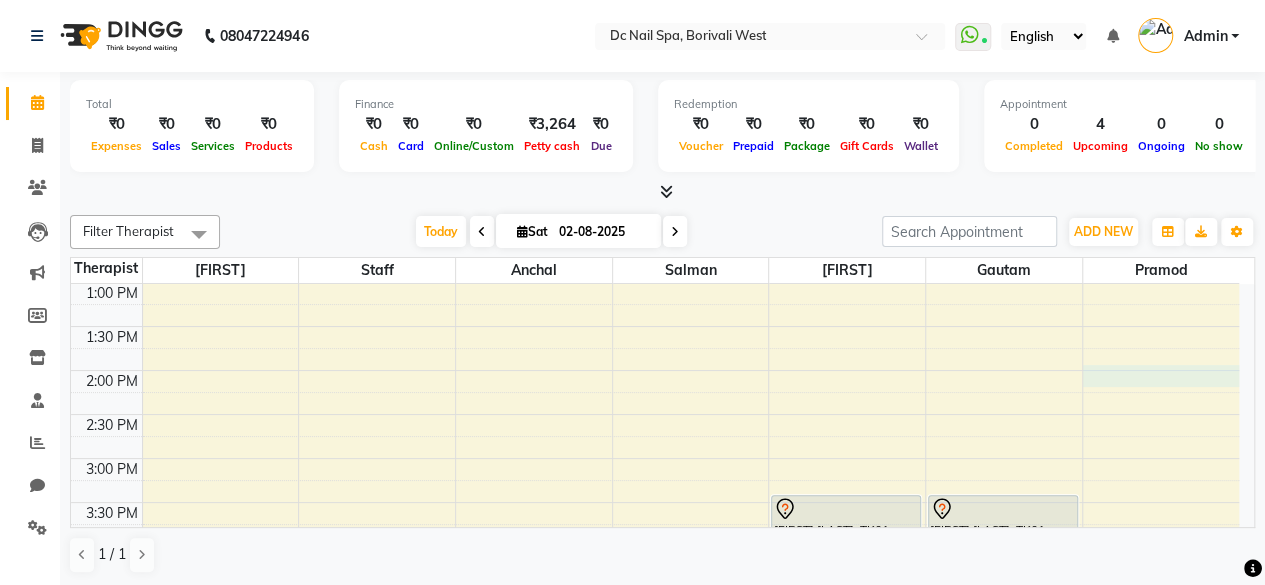 click on "10:00 AM 10:30 AM 11:00 AM 11:30 AM 12:00 PM 12:30 PM 1:00 PM 1:30 PM 2:00 PM 2:30 PM 3:00 PM 3:30 PM 4:00 PM 4:30 PM 5:00 PM 5:30 PM 6:00 PM 6:30 PM 7:00 PM 7:30 PM 8:00 PM 8:30 PM 9:00 PM 9:30 PM 10:00 PM 10:30 PM 11:00 PM 11:30 PM             [FIRST] [LAST], TK01, 03:30 PM-04:00 PM, Cat Eye Gel Polish             [FIRST] [LAST], TK01, 04:00 PM-05:00 PM, Nails -  Acrylic extension - 1500             [FIRST] [LAST], TK01, 03:30 PM-04:00 PM, Cat Eye Gel Polish             [FIRST] [LAST], TK01, 04:00 PM-05:00 PM, Nails -  Acrylic extension - 1500" at bounding box center (655, 634) 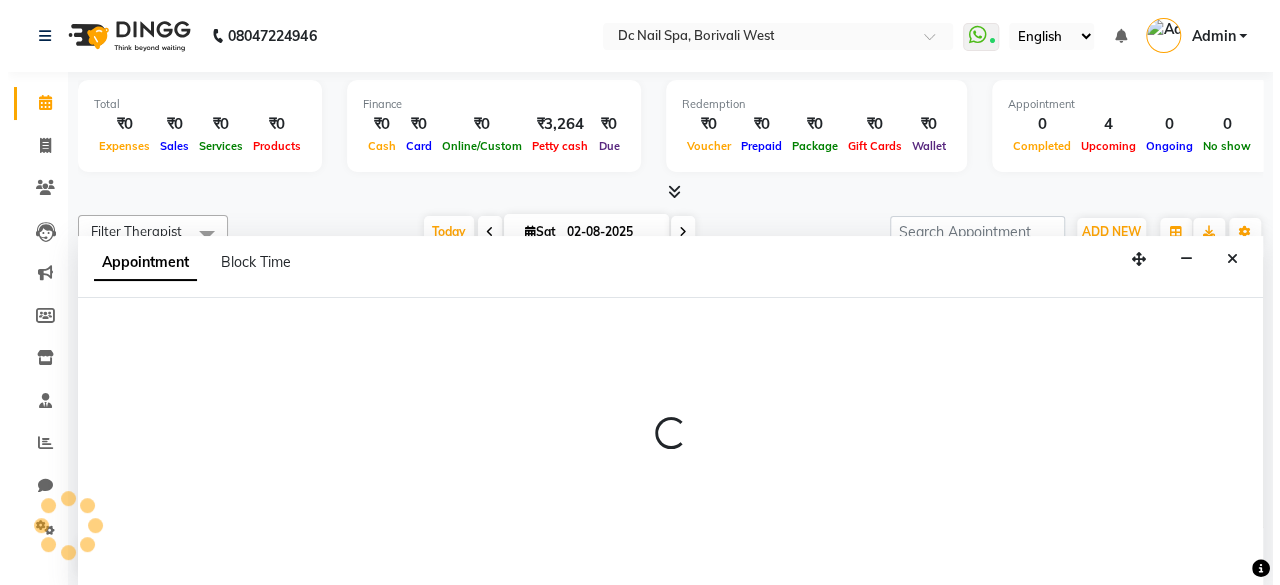 scroll, scrollTop: 0, scrollLeft: 0, axis: both 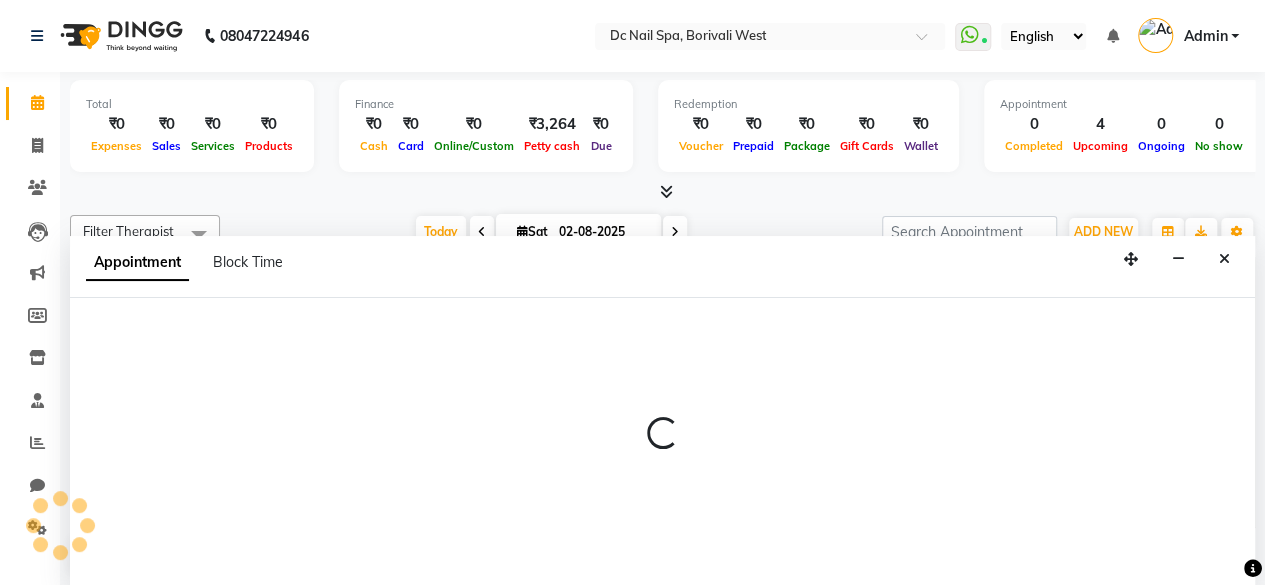 select on "[PHONE]" 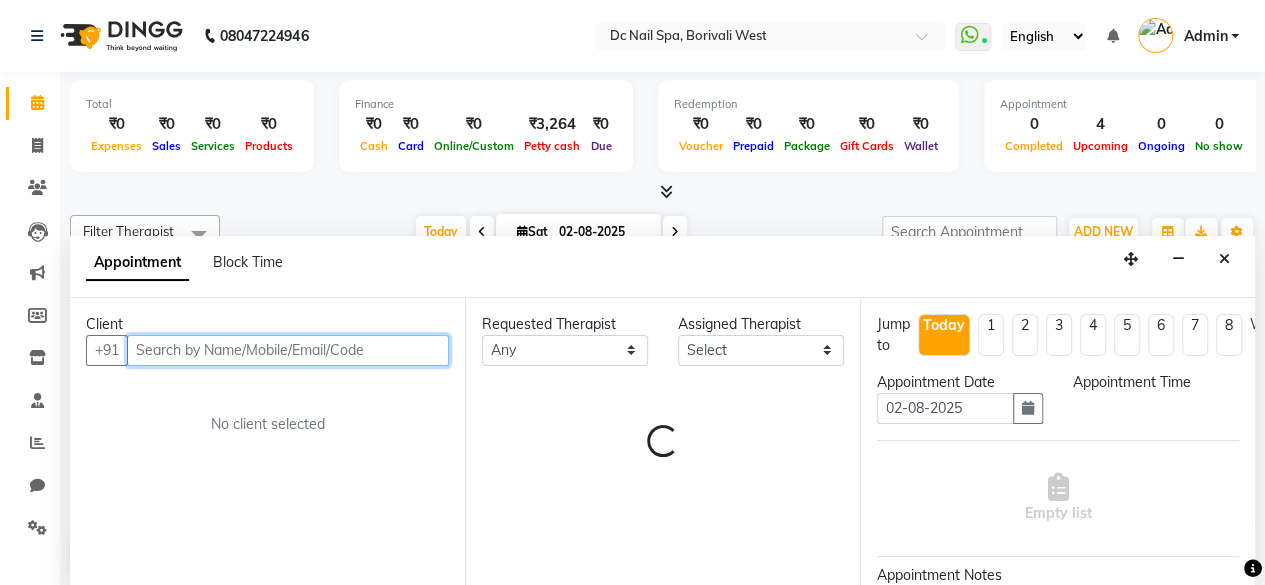 select on "840" 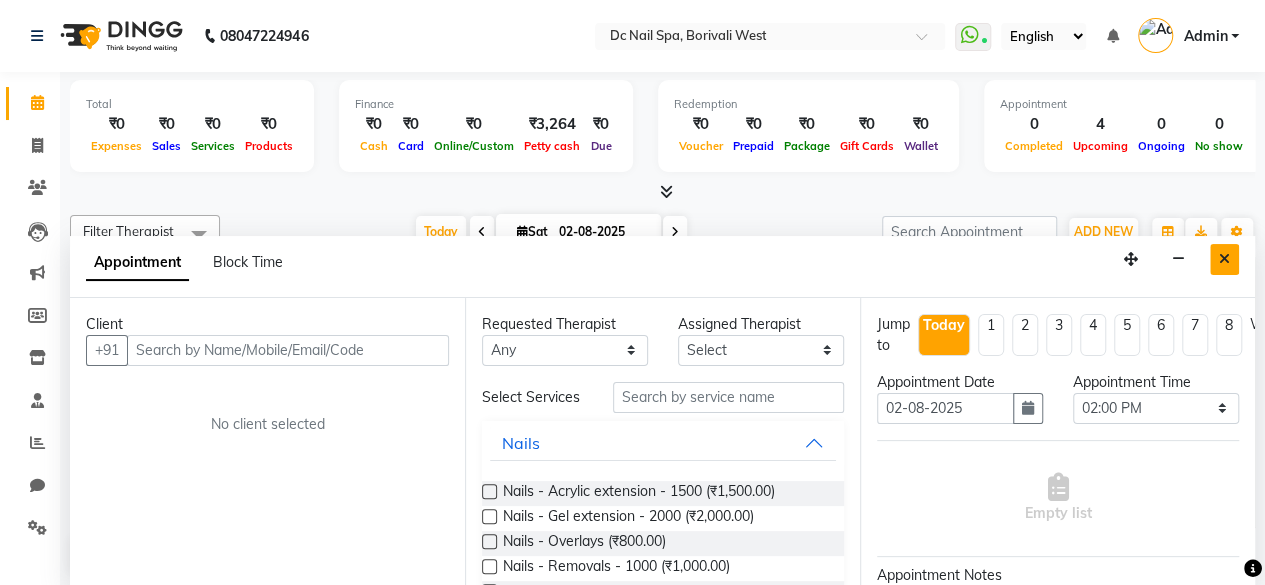 click at bounding box center (1224, 259) 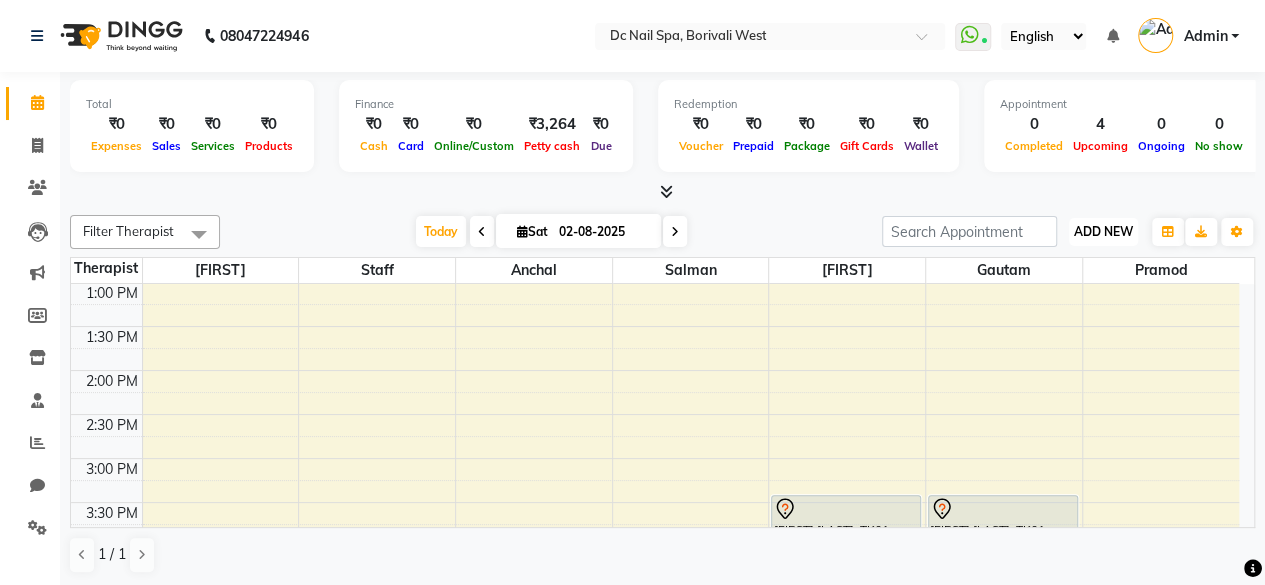 click on "ADD NEW" at bounding box center (1103, 231) 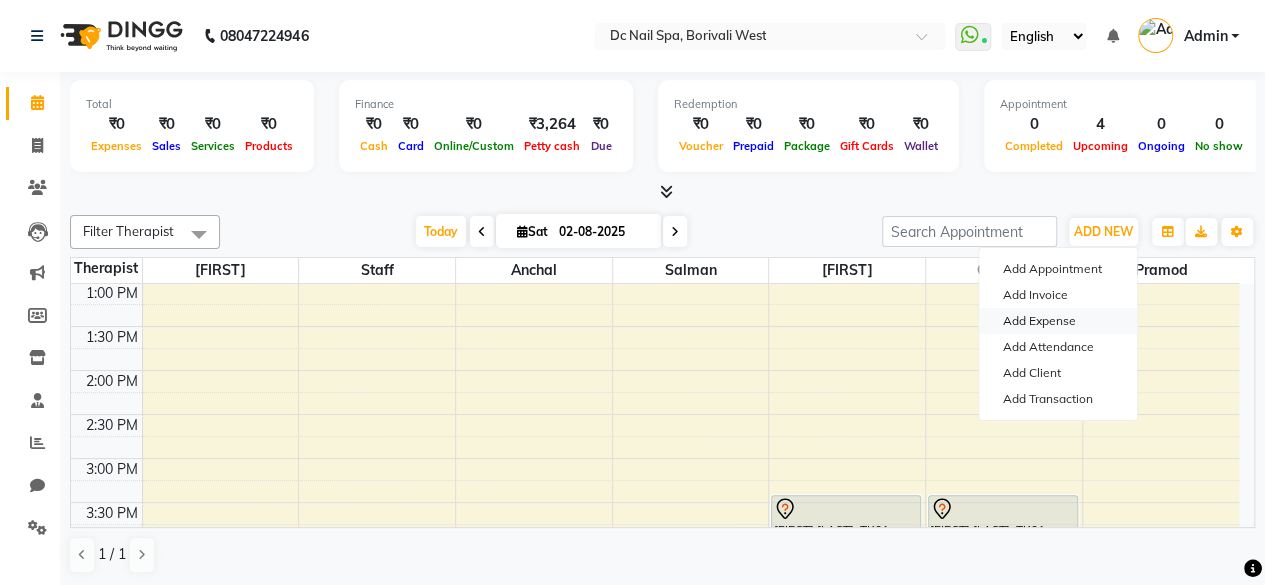 click on "Add Expense" at bounding box center (1058, 321) 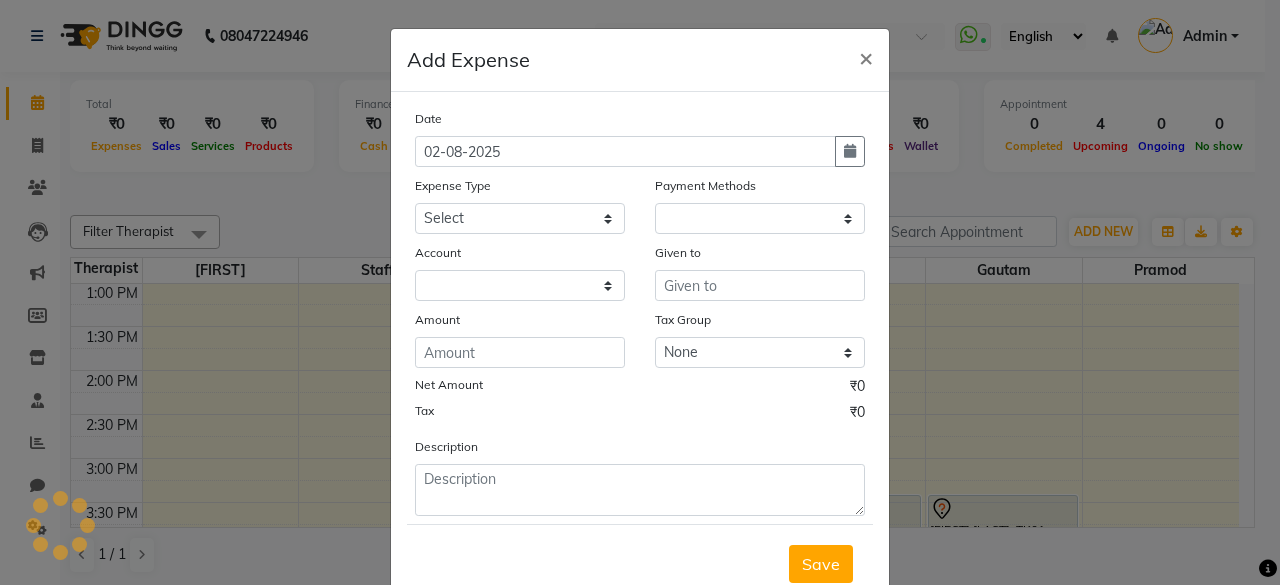 select on "1" 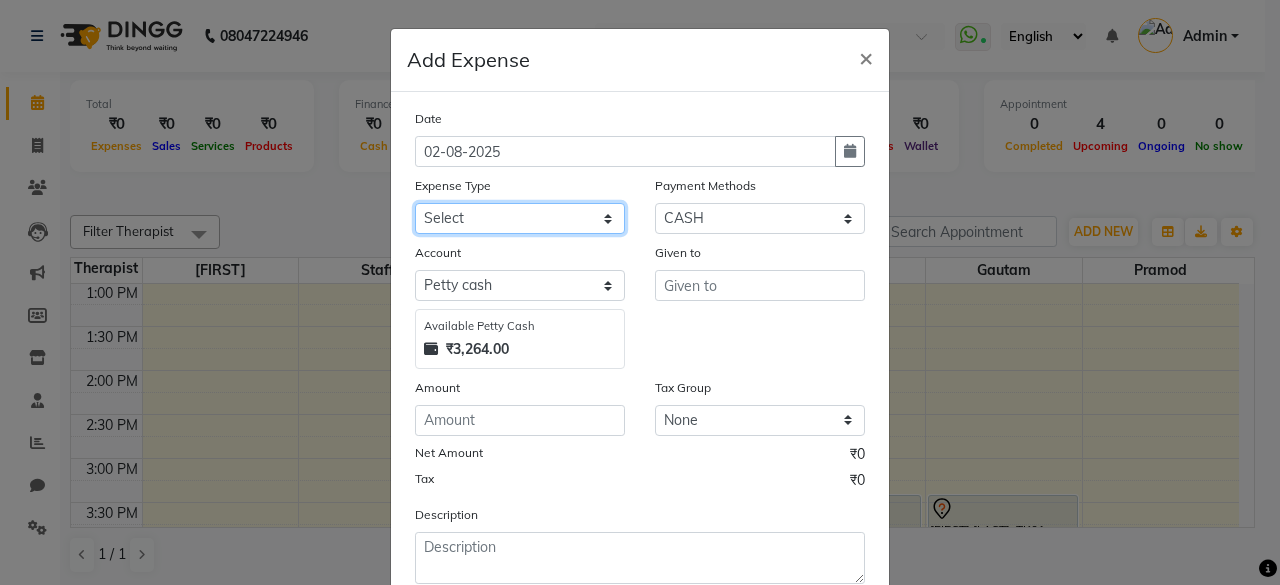 click on "Select Advance Salary Bank charges Car maintenance  Cash transfer to bank Cash transfer to hub Client Snacks Clinical charges Equipment Fuel Govt fee Incentive Insurance International purchase Laptop Loan Repayment Maintenance Marketing Miscellaneous MRA Other Pantry Product Rent Salary Staff Snacks Tax Tea & Refreshment Utilities" 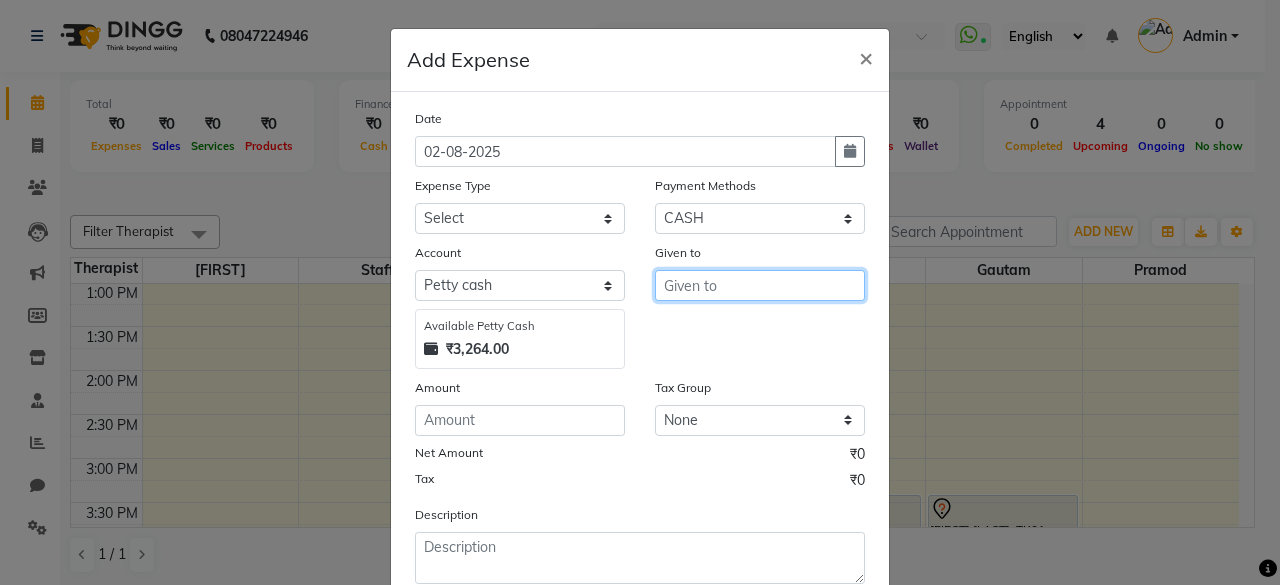 click at bounding box center (760, 285) 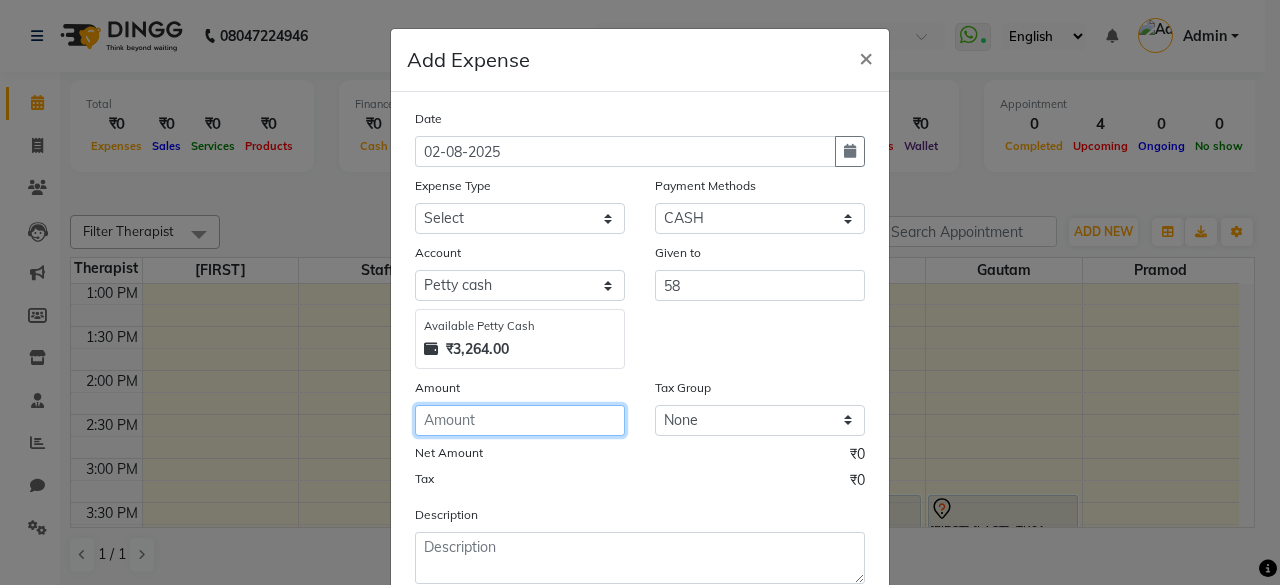click 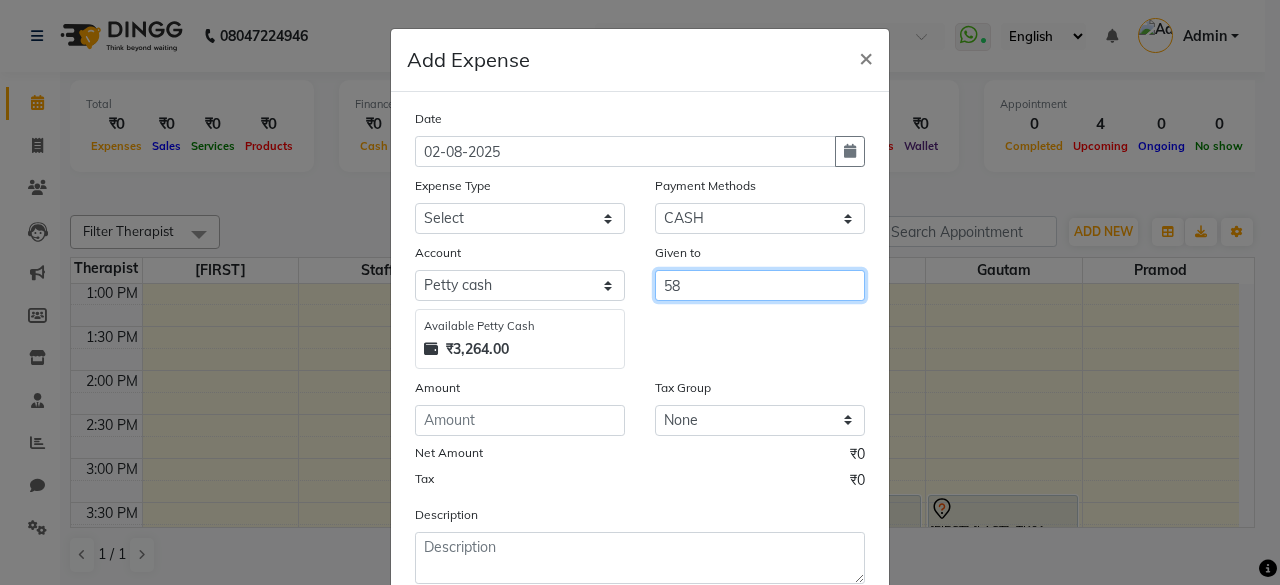 click on "58" at bounding box center [760, 285] 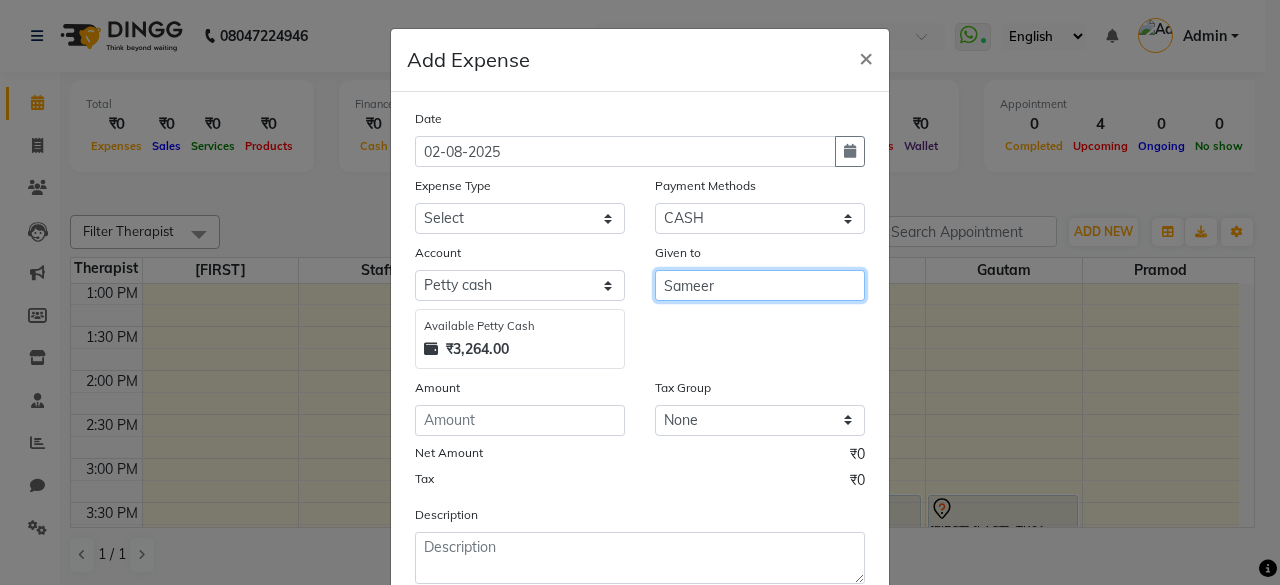 type on "Sameer" 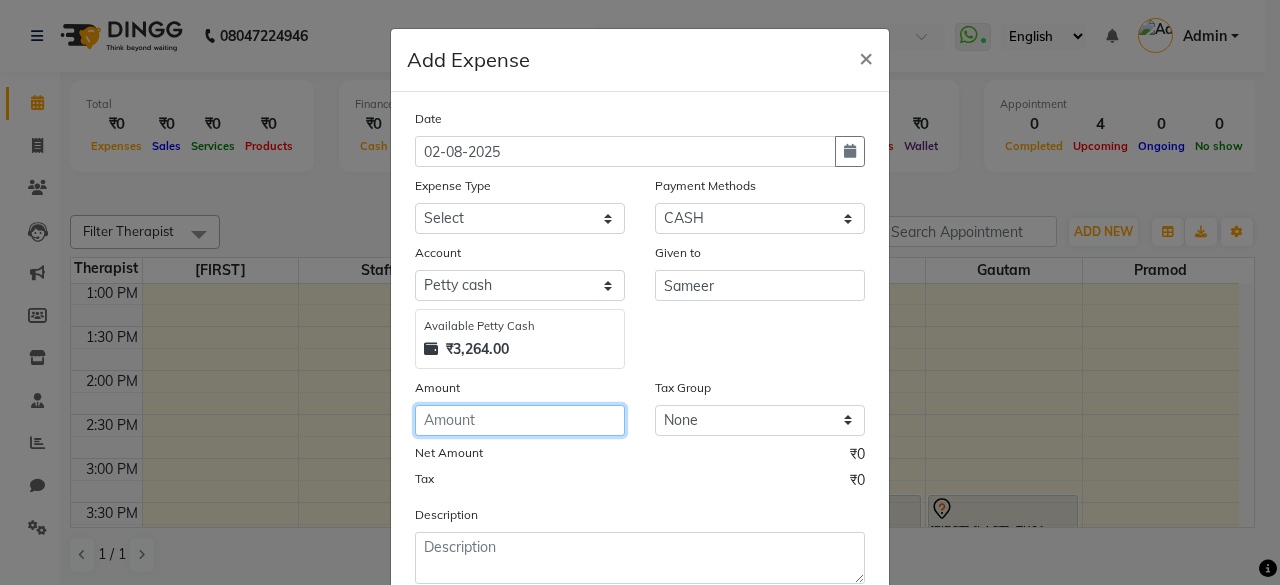 click 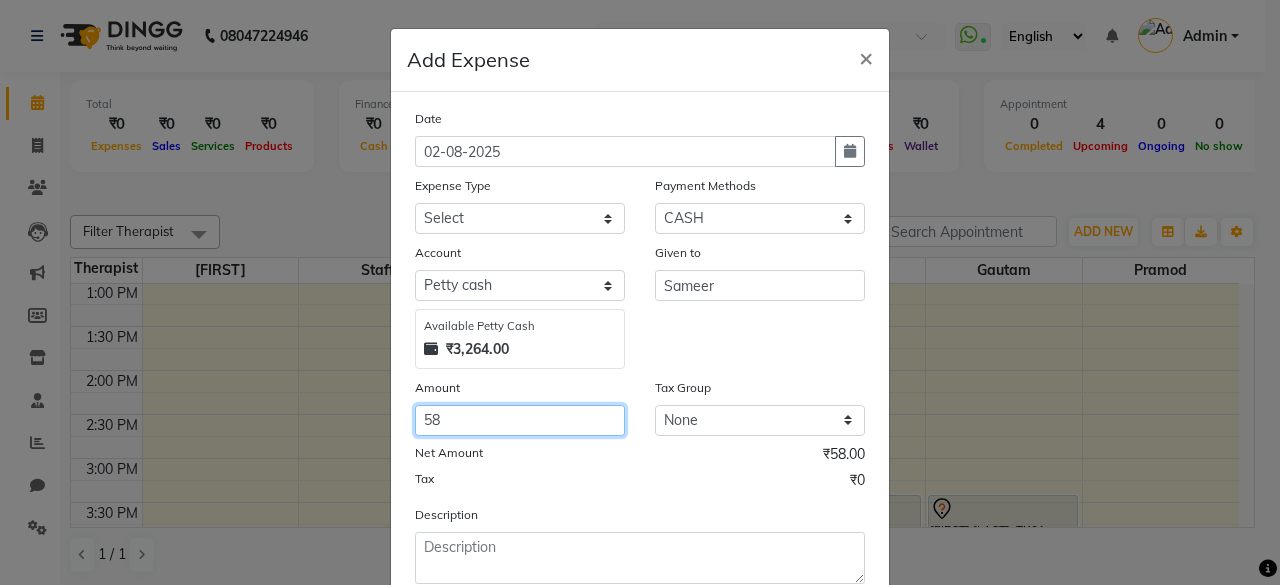 type on "58" 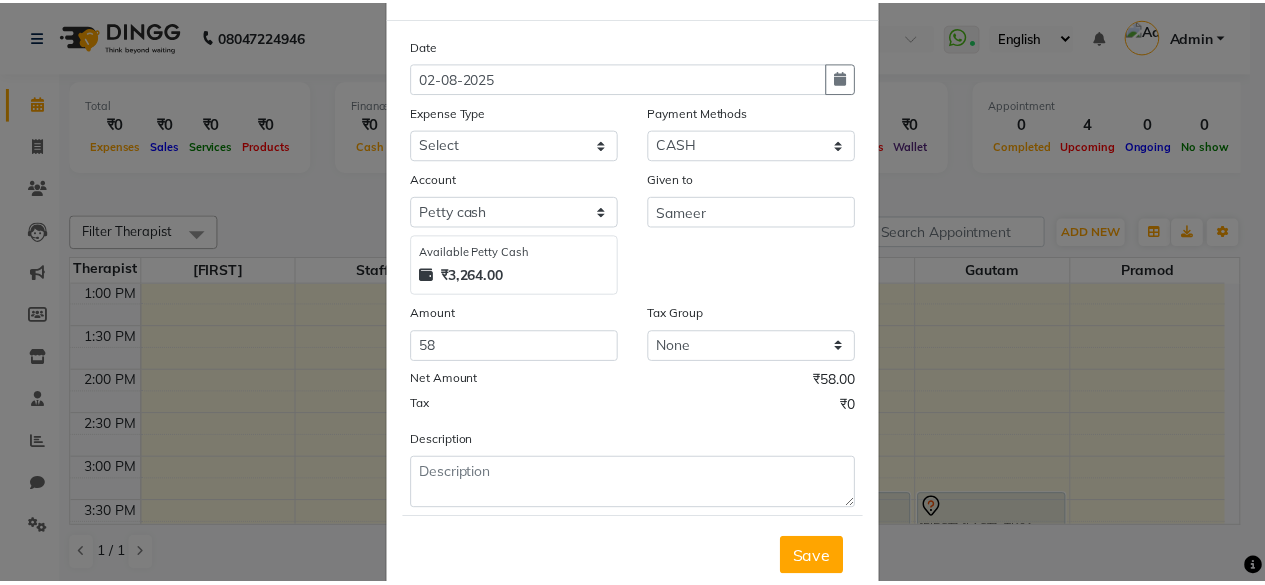 scroll, scrollTop: 84, scrollLeft: 0, axis: vertical 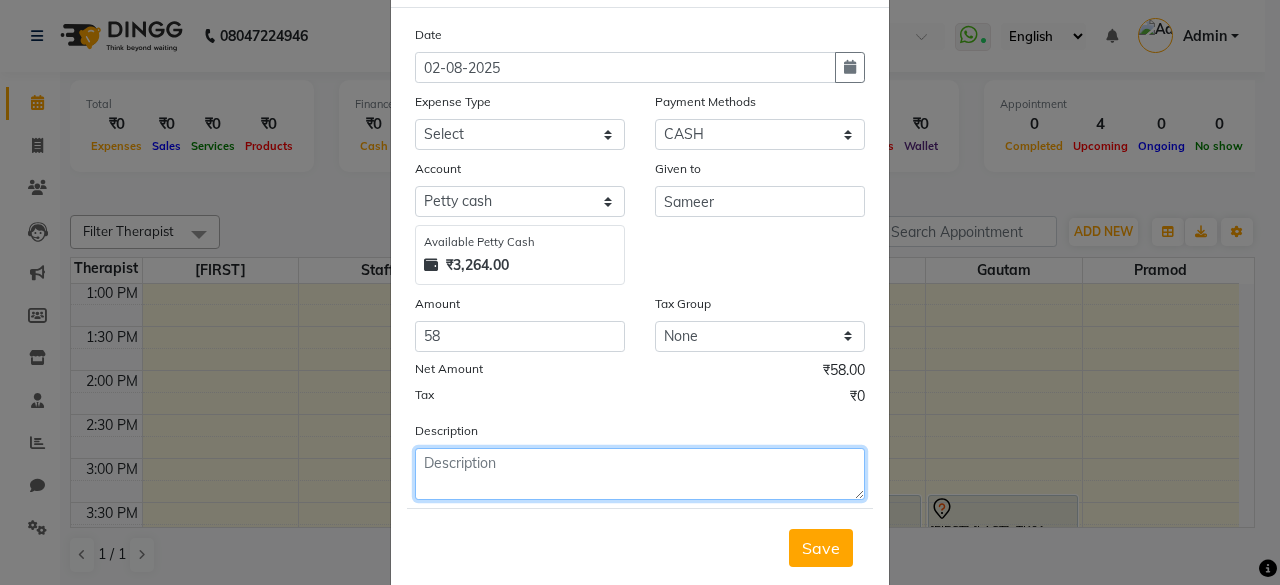 click 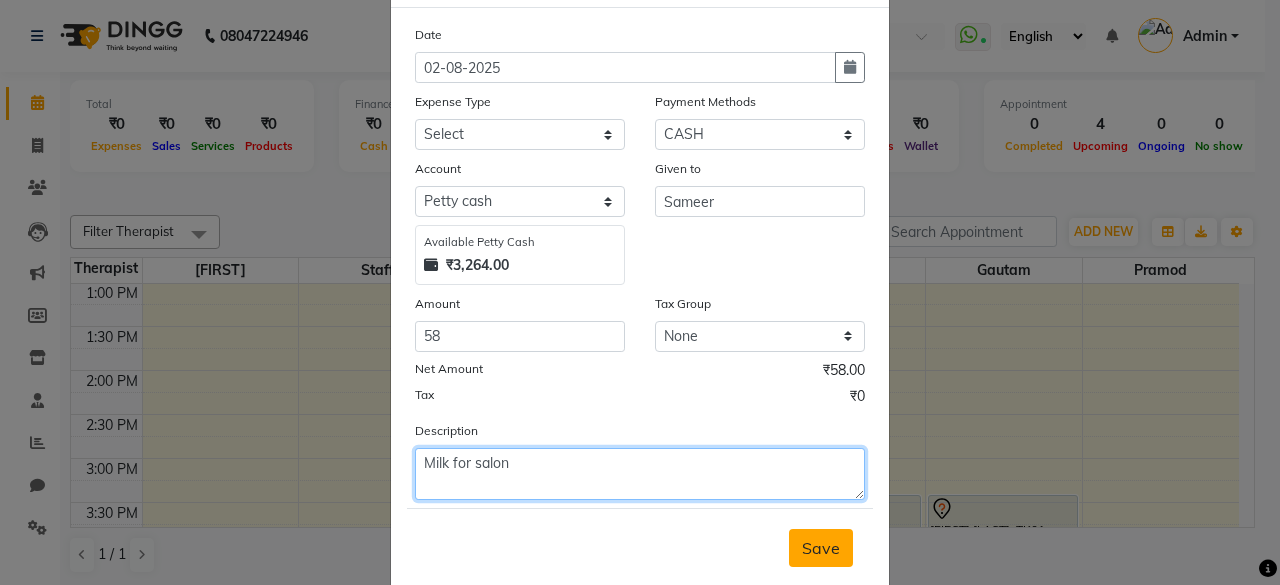 type on "Milk for salon" 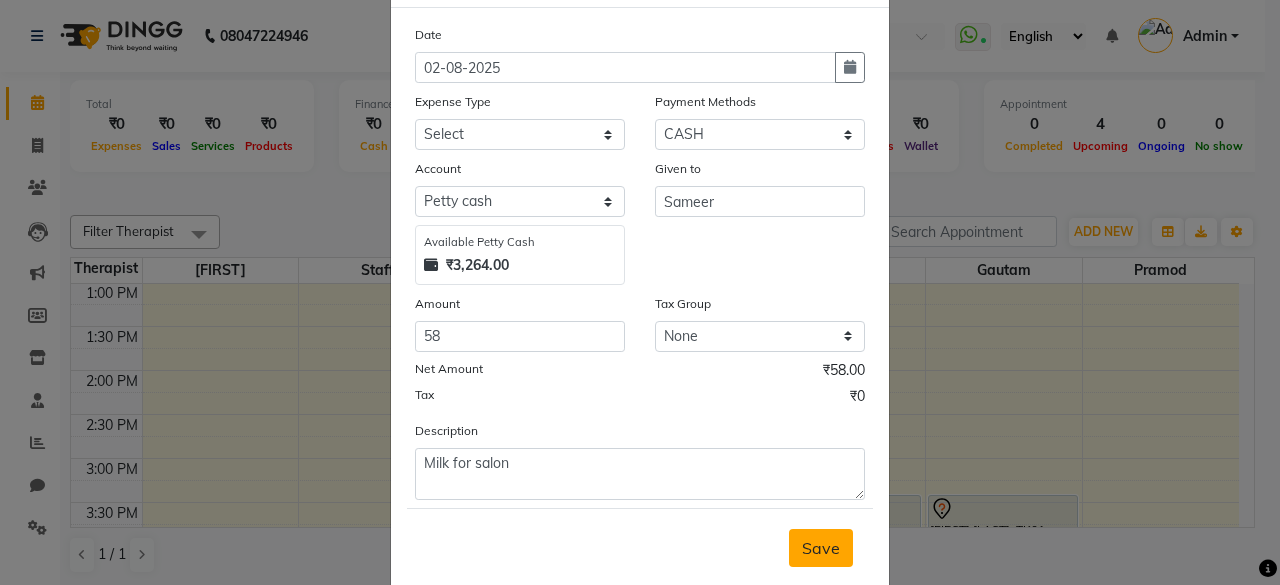 click on "Save" at bounding box center (821, 548) 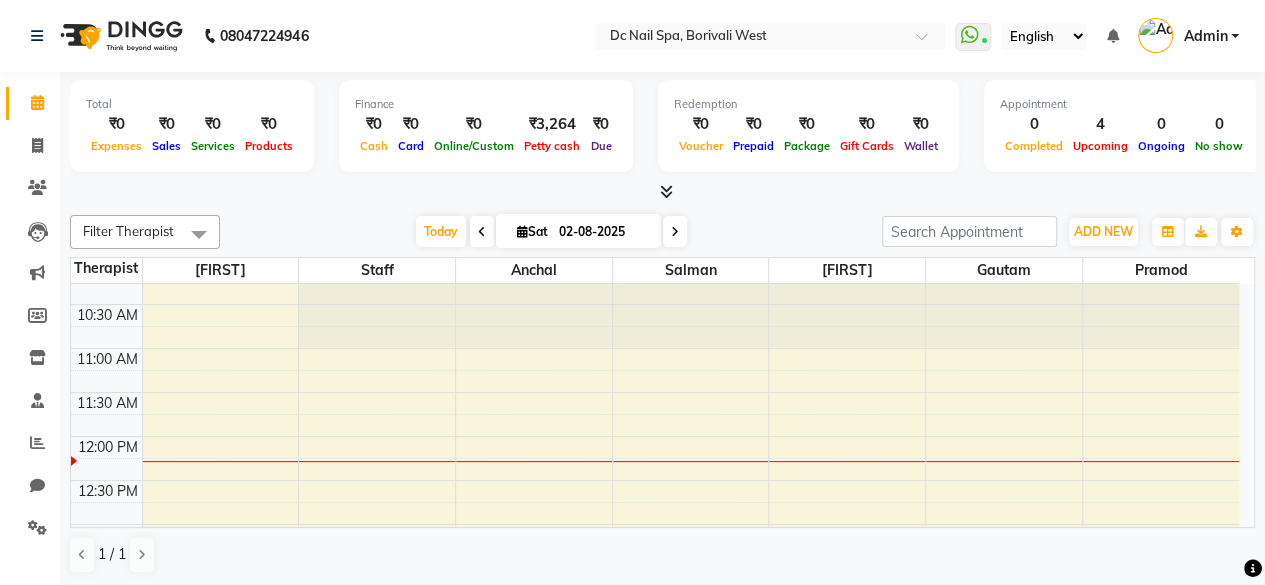 scroll, scrollTop: 11, scrollLeft: 0, axis: vertical 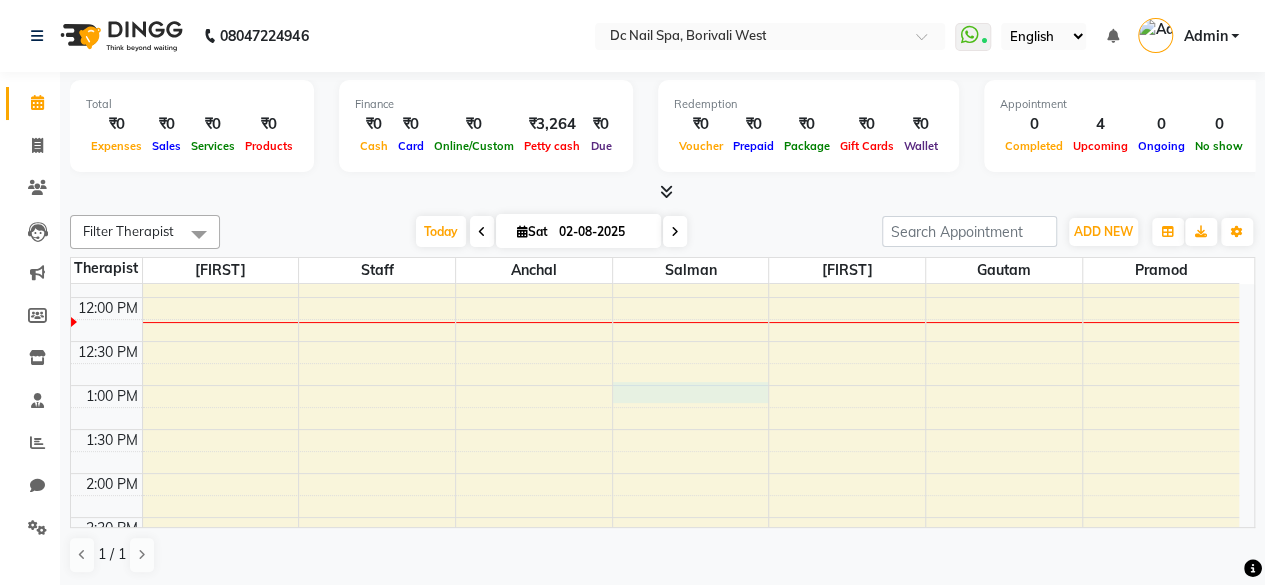 click on "10:00 AM 10:30 AM 11:00 AM 11:30 AM 12:00 PM 12:30 PM 1:00 PM 1:30 PM 2:00 PM 2:30 PM 3:00 PM 3:30 PM 4:00 PM 4:30 PM 5:00 PM 5:30 PM 6:00 PM 6:30 PM 7:00 PM 7:30 PM 8:00 PM 8:30 PM 9:00 PM 9:30 PM 10:00 PM 10:30 PM 11:00 PM 11:30 PM             [FIRST] [LAST], TK01, 03:30 PM-04:00 PM, Cat Eye Gel Polish             [FIRST] [LAST], TK01, 04:00 PM-05:00 PM, Nails -  Acrylic extension - 1500             [FIRST] [LAST], TK01, 03:30 PM-04:00 PM, Cat Eye Gel Polish             [FIRST] [LAST], TK01, 04:00 PM-05:00 PM, Nails -  Acrylic extension - 1500" at bounding box center [655, 737] 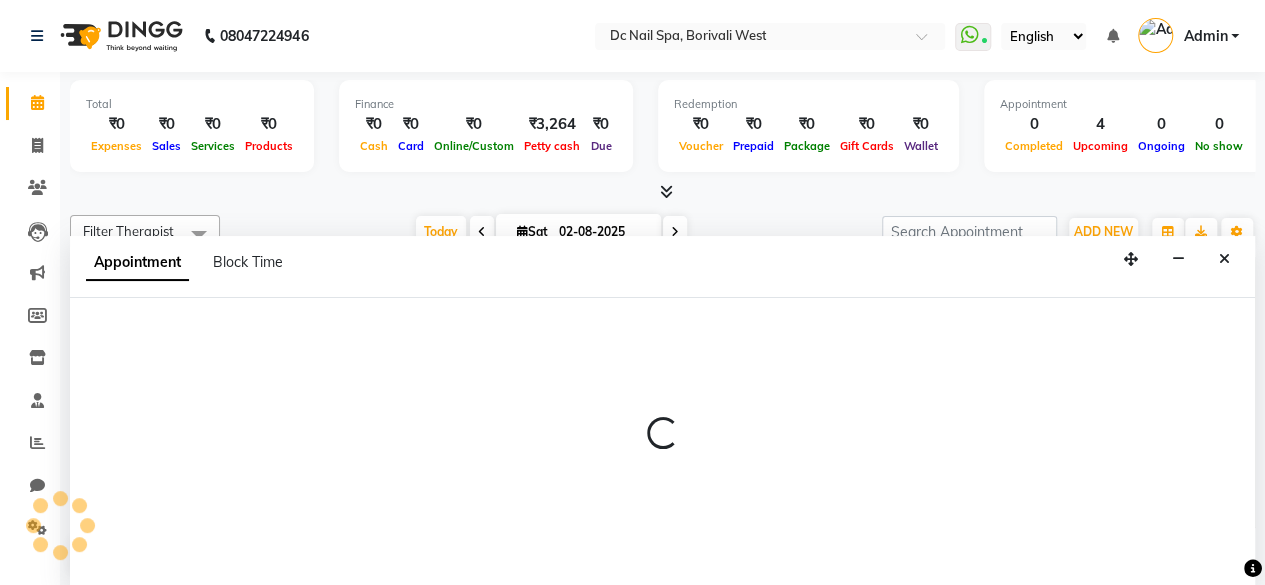 select on "84249" 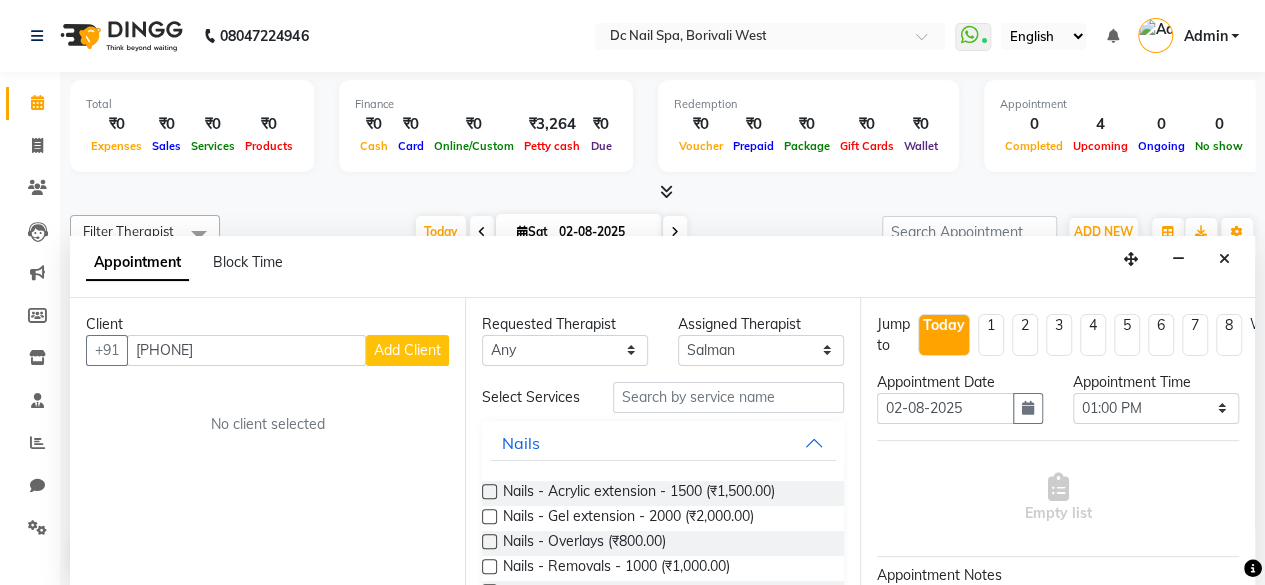 type on "[PHONE]" 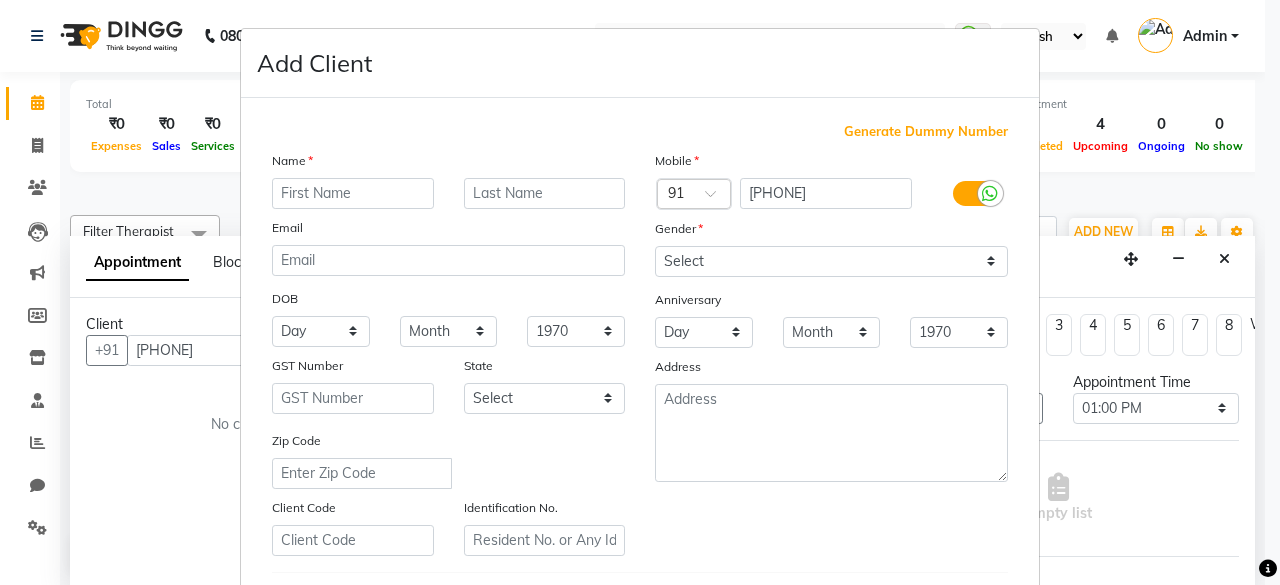 click on "GST Number" at bounding box center [353, 369] 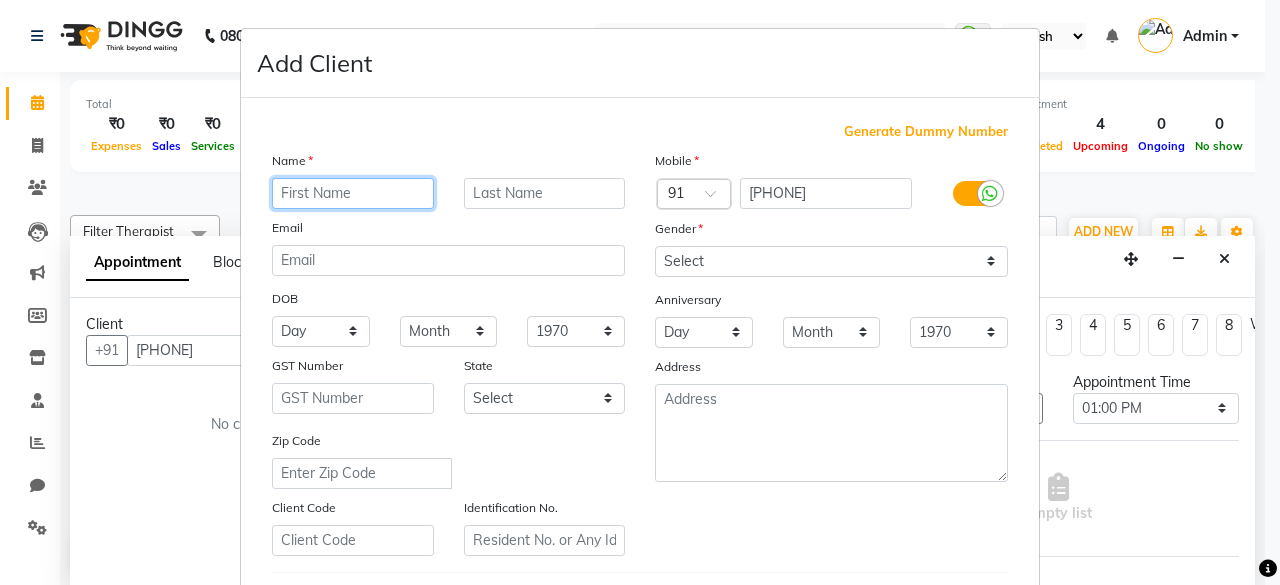 click at bounding box center (353, 193) 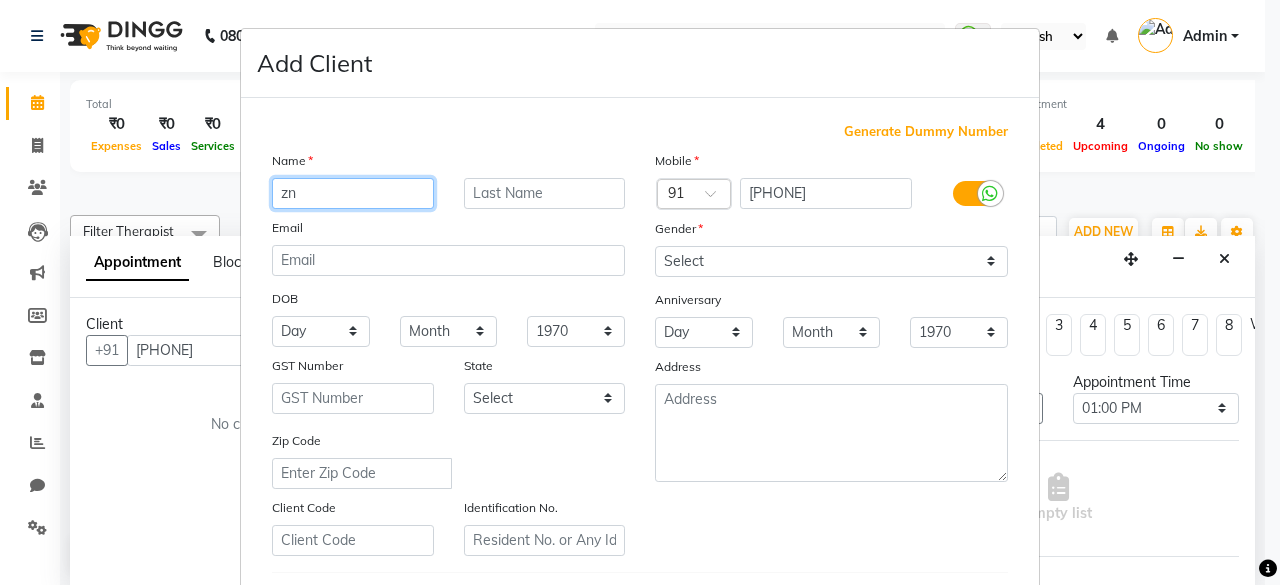 type on "z" 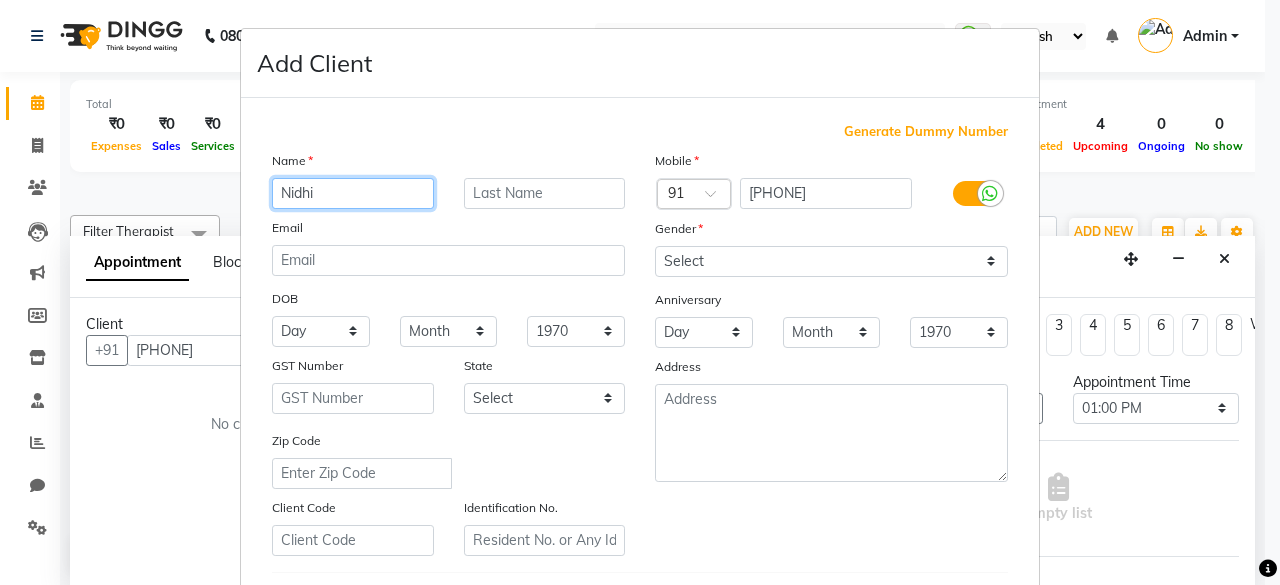 type on "Nidhi" 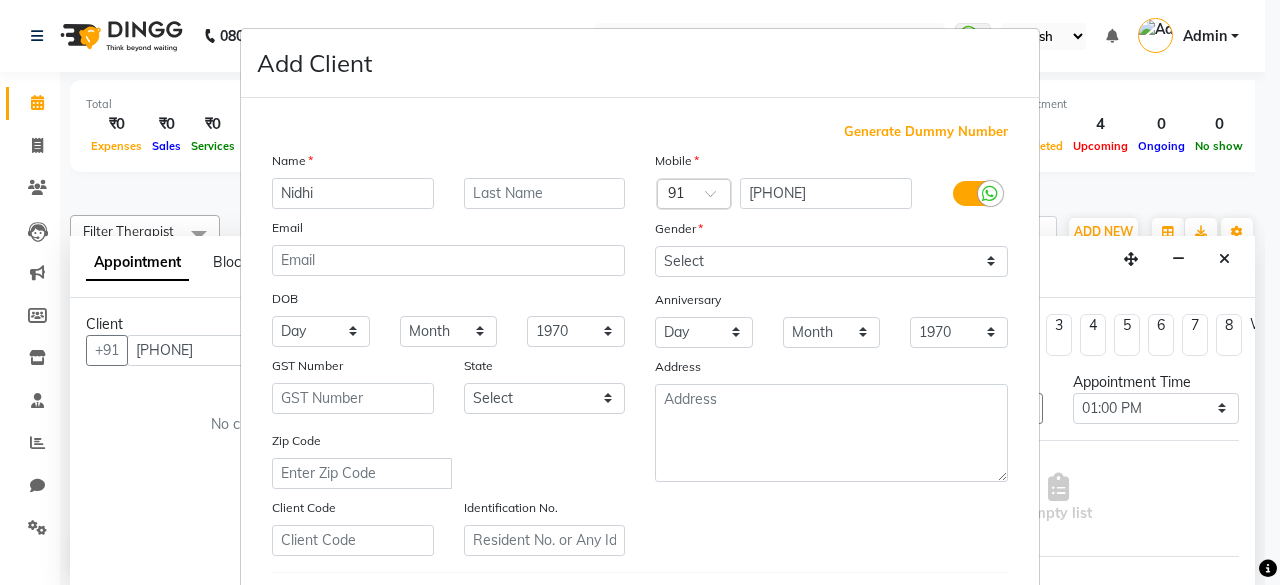 click on "Name" at bounding box center [448, 164] 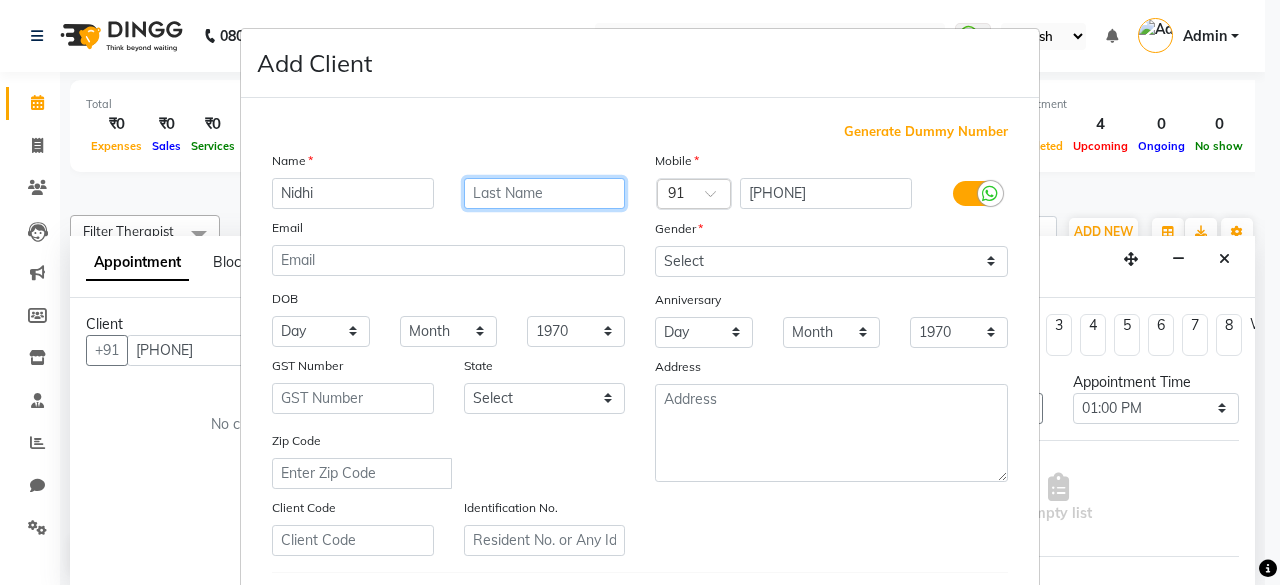 click at bounding box center [545, 193] 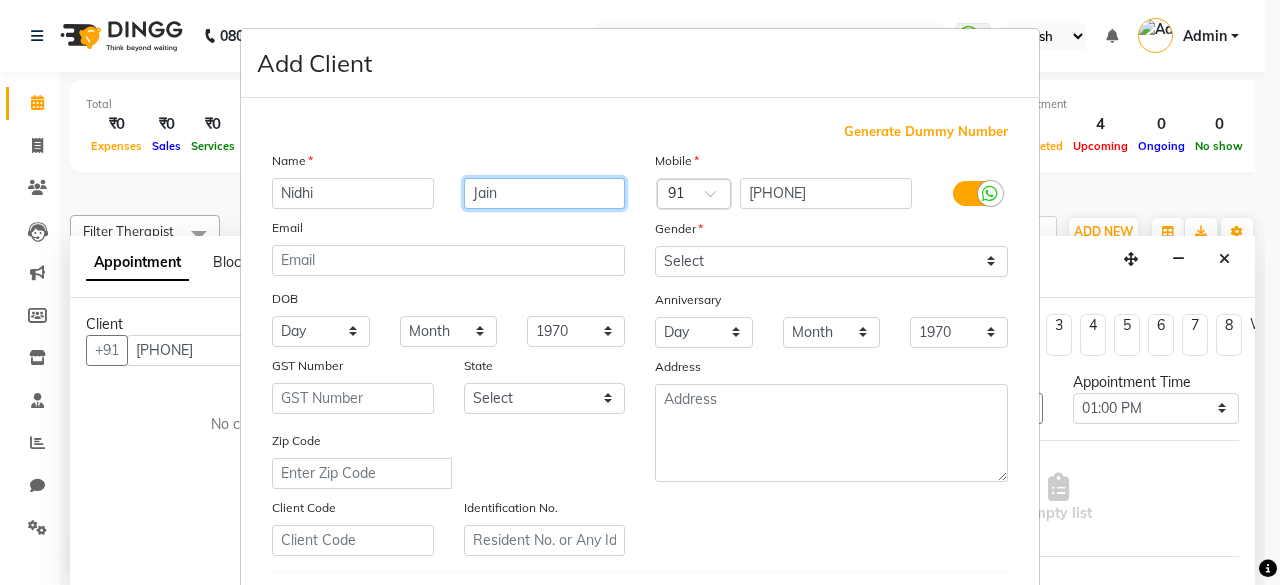 type on "Jain" 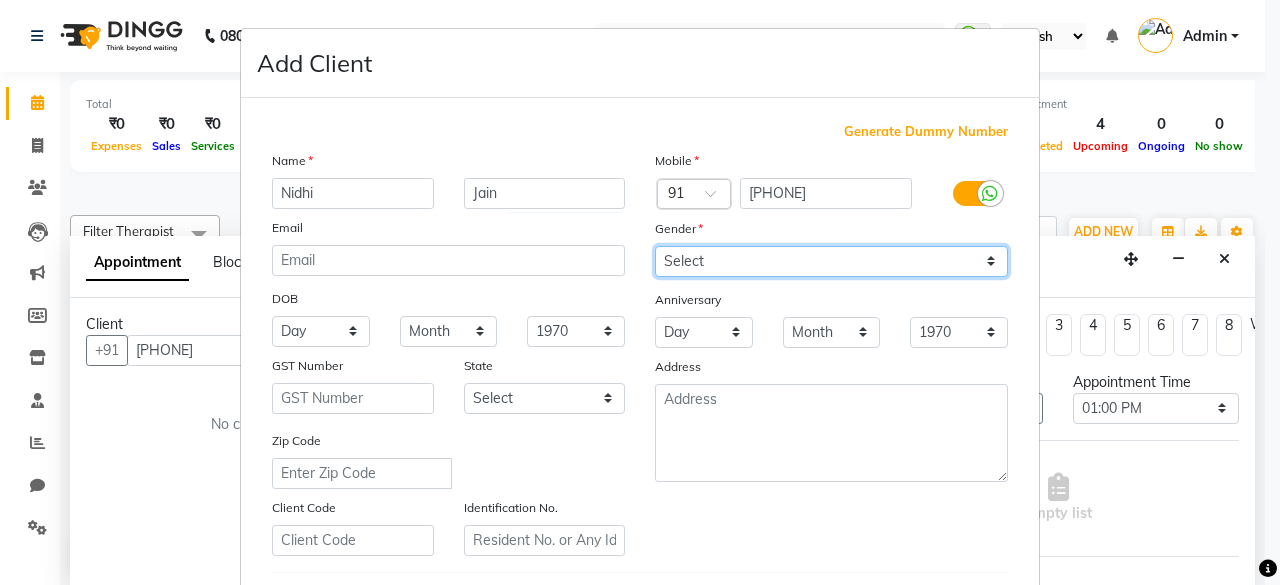click on "Select Male Female Other Prefer Not To Say" at bounding box center [831, 261] 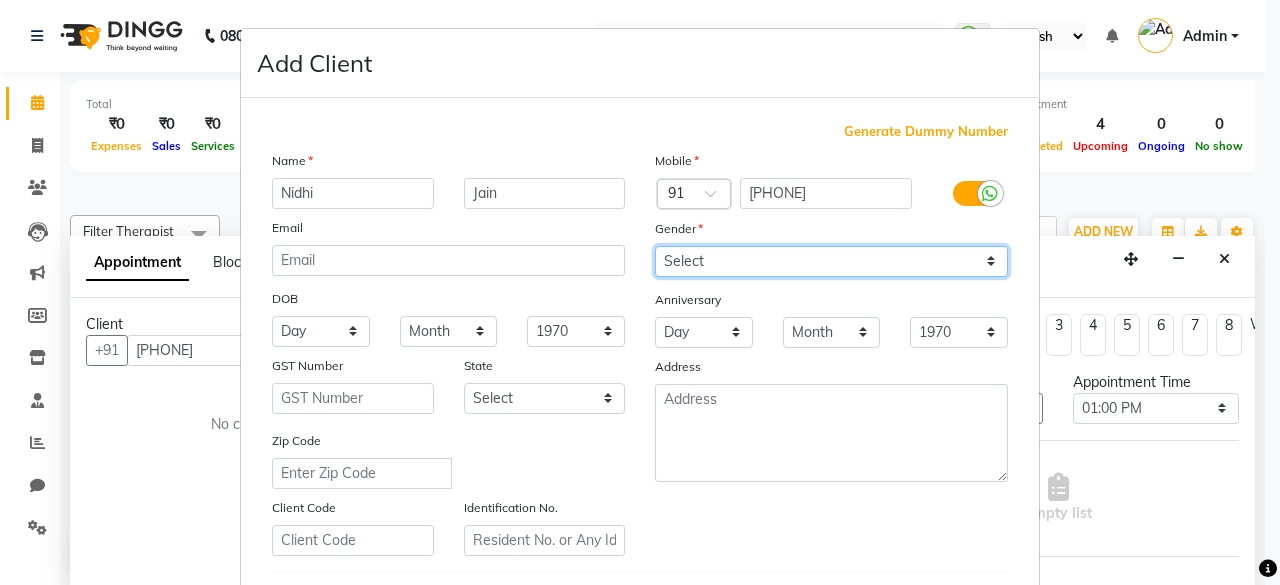 select on "female" 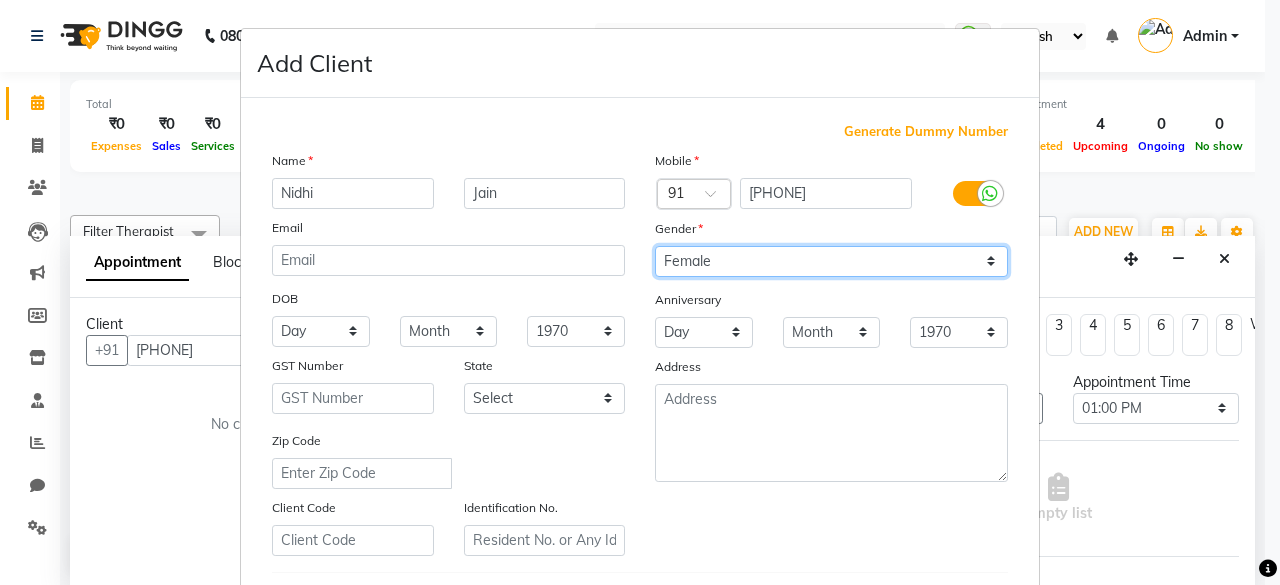 click on "Select Male Female Other Prefer Not To Say" at bounding box center (831, 261) 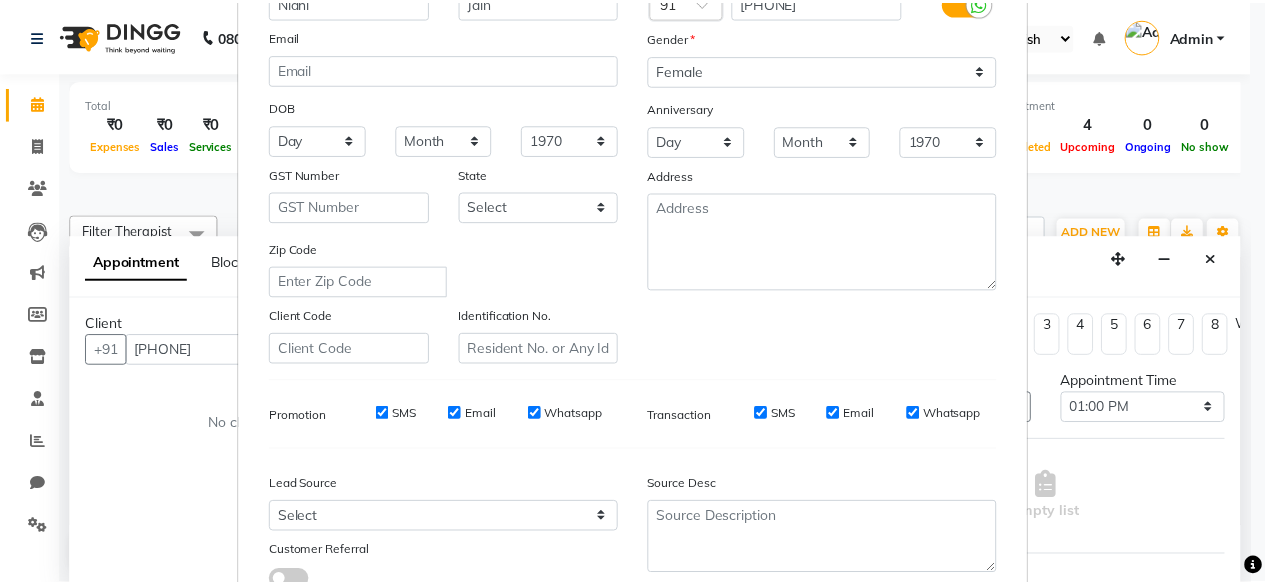 scroll, scrollTop: 334, scrollLeft: 0, axis: vertical 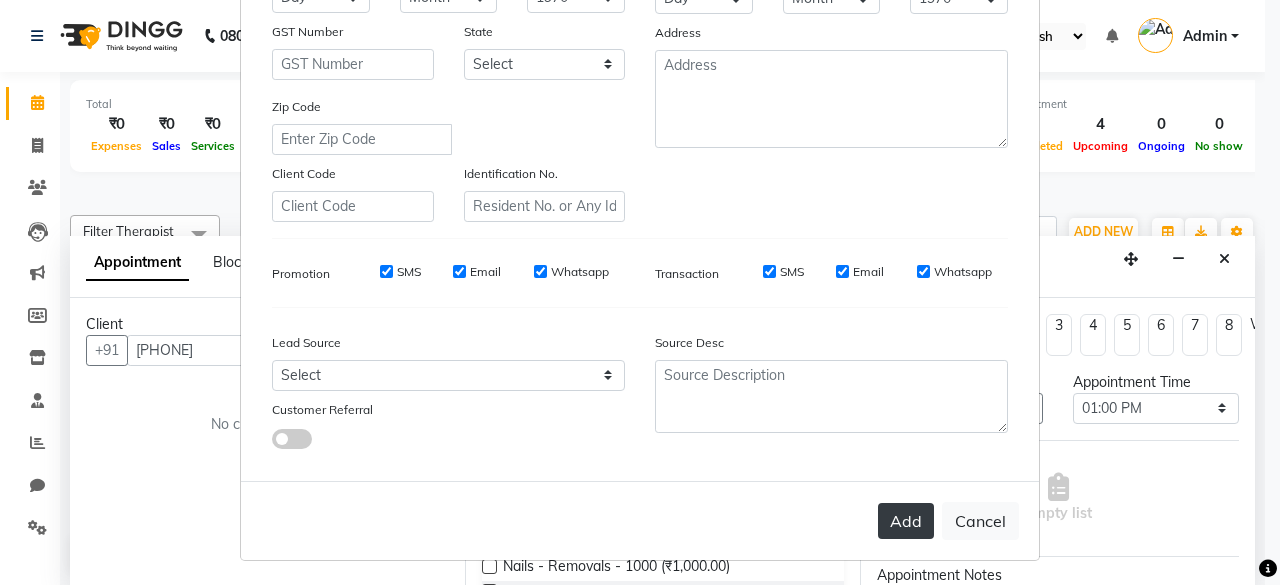 click on "Add" at bounding box center [906, 521] 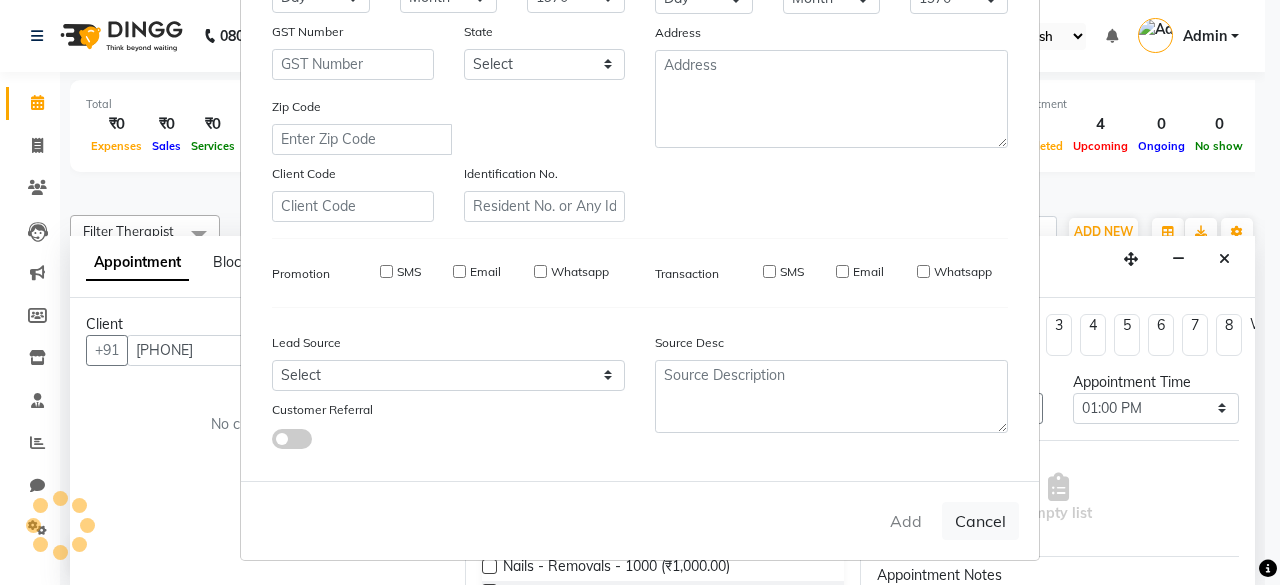 type 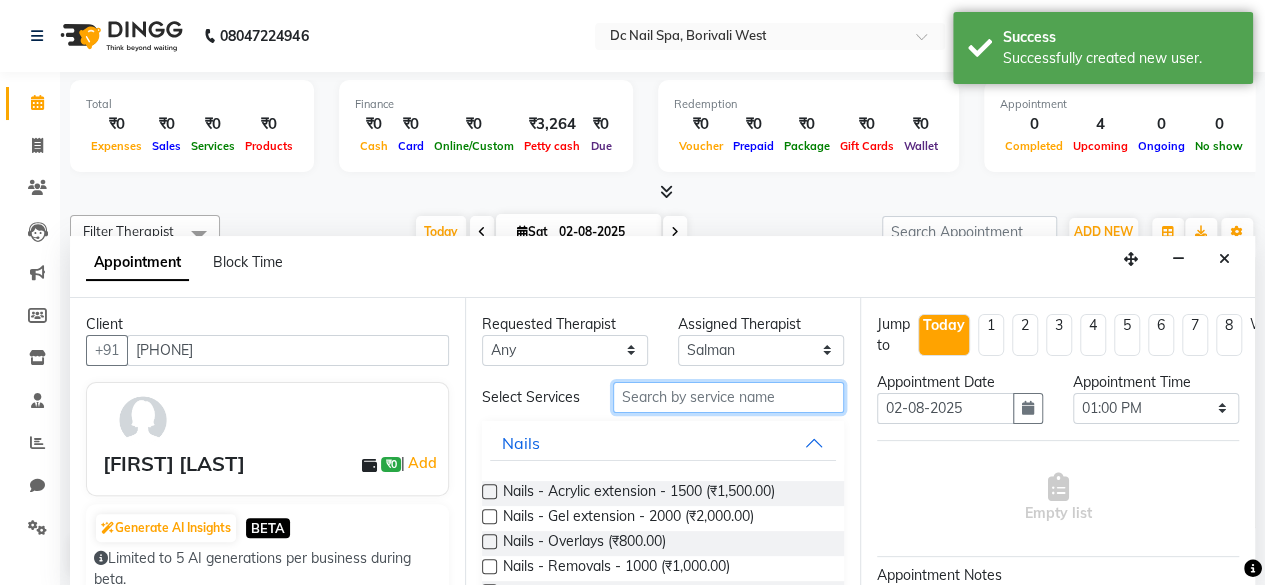 click at bounding box center [728, 397] 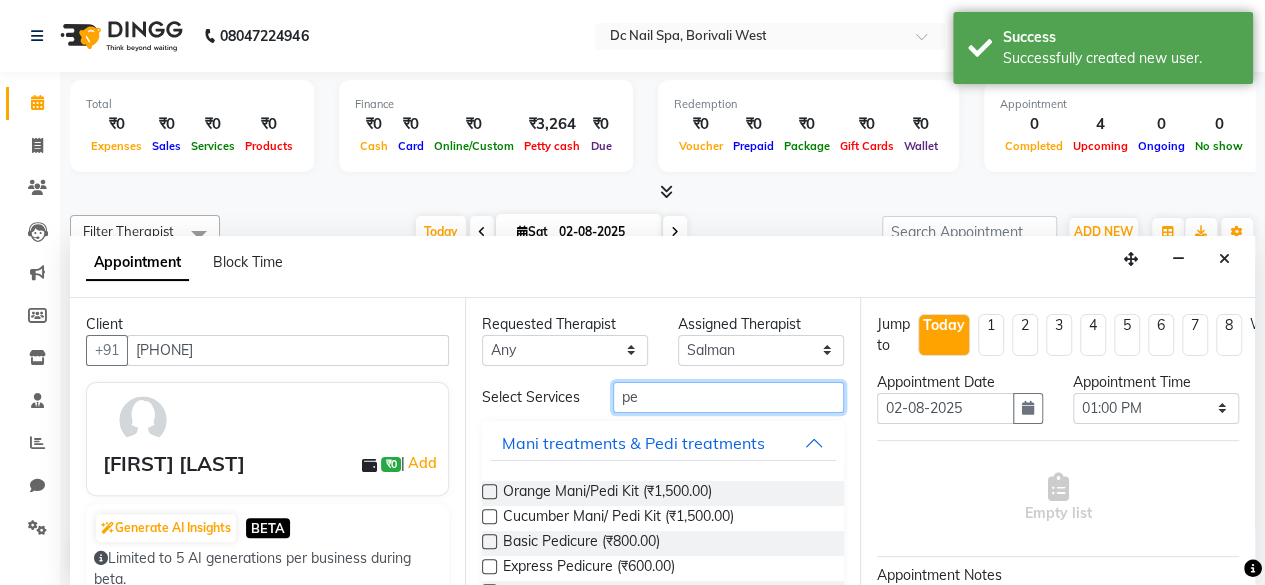 type on "p" 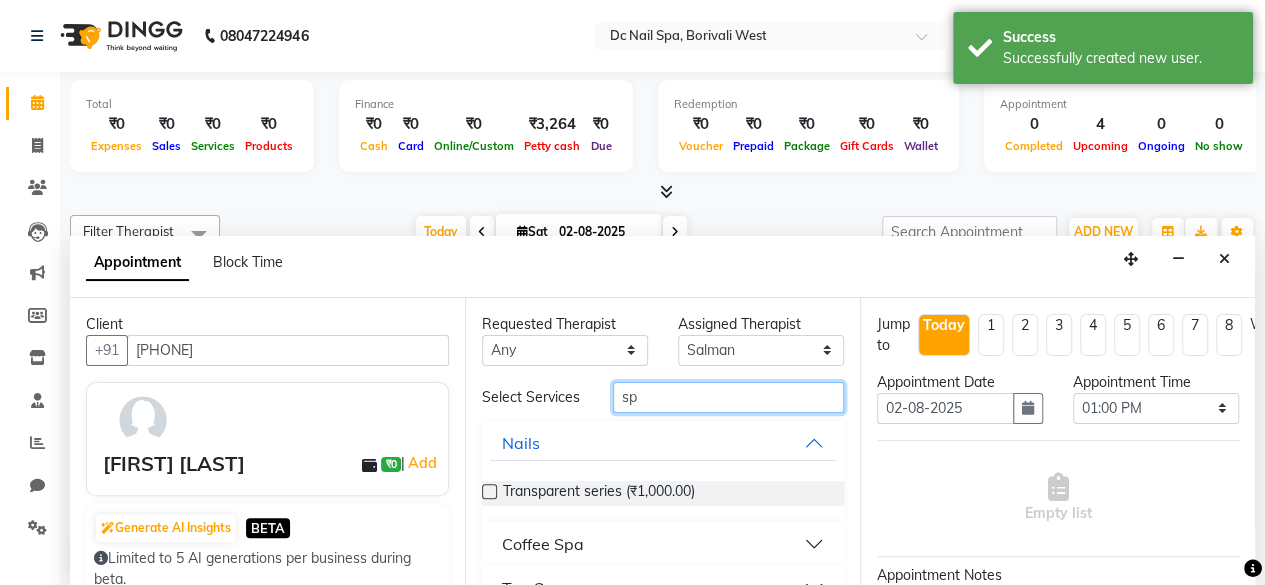 type on "s" 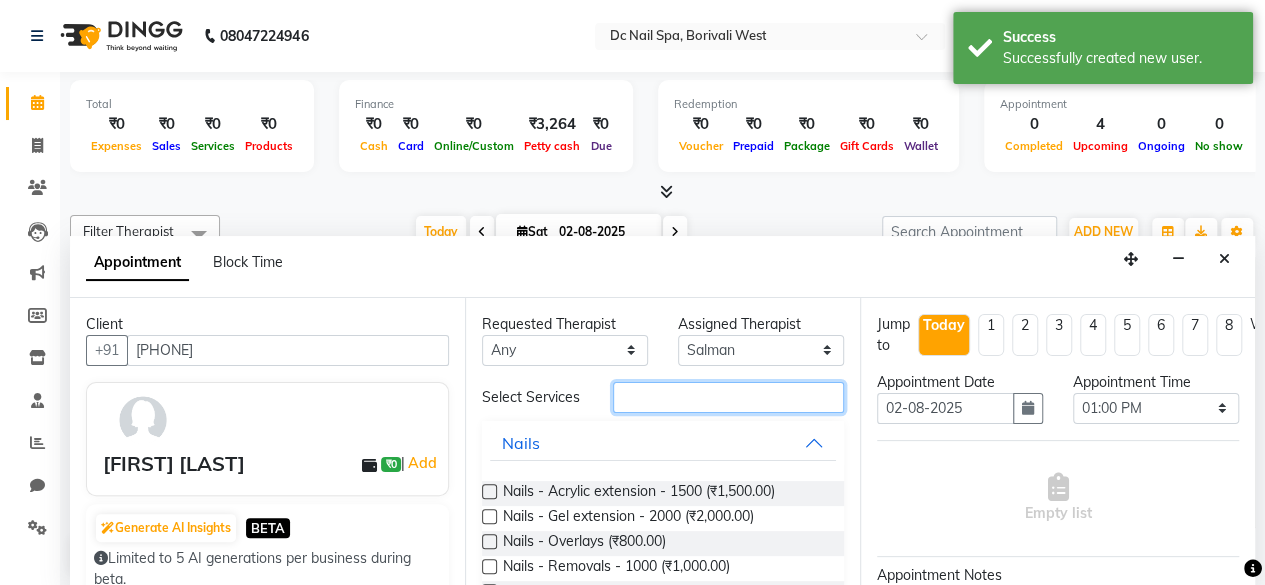 type on "o" 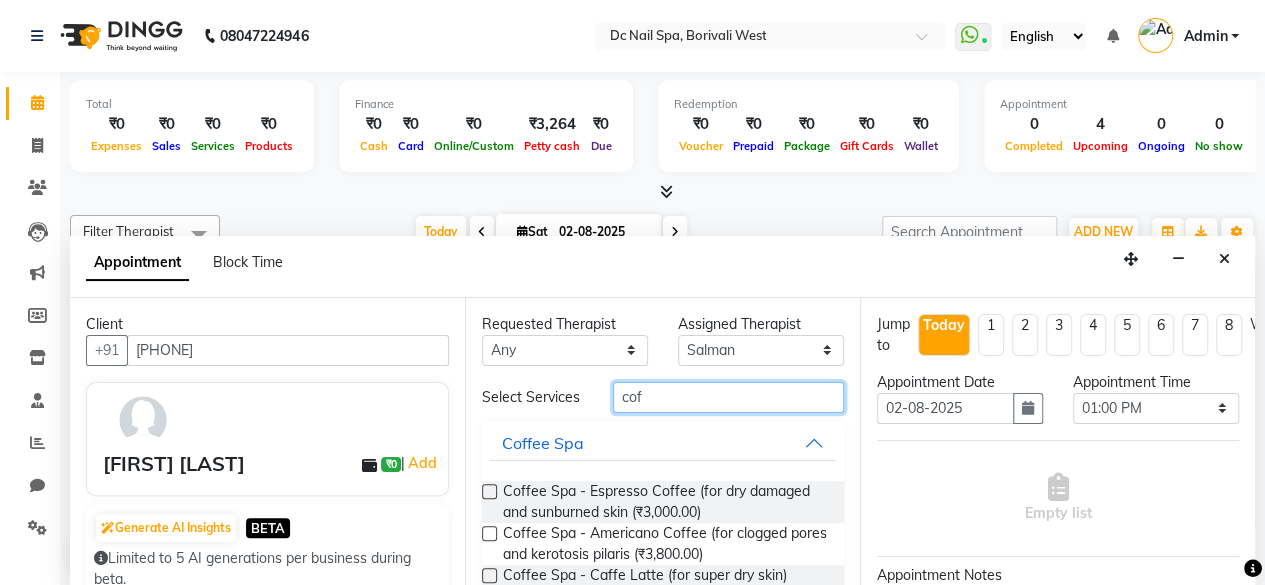 type on "cof" 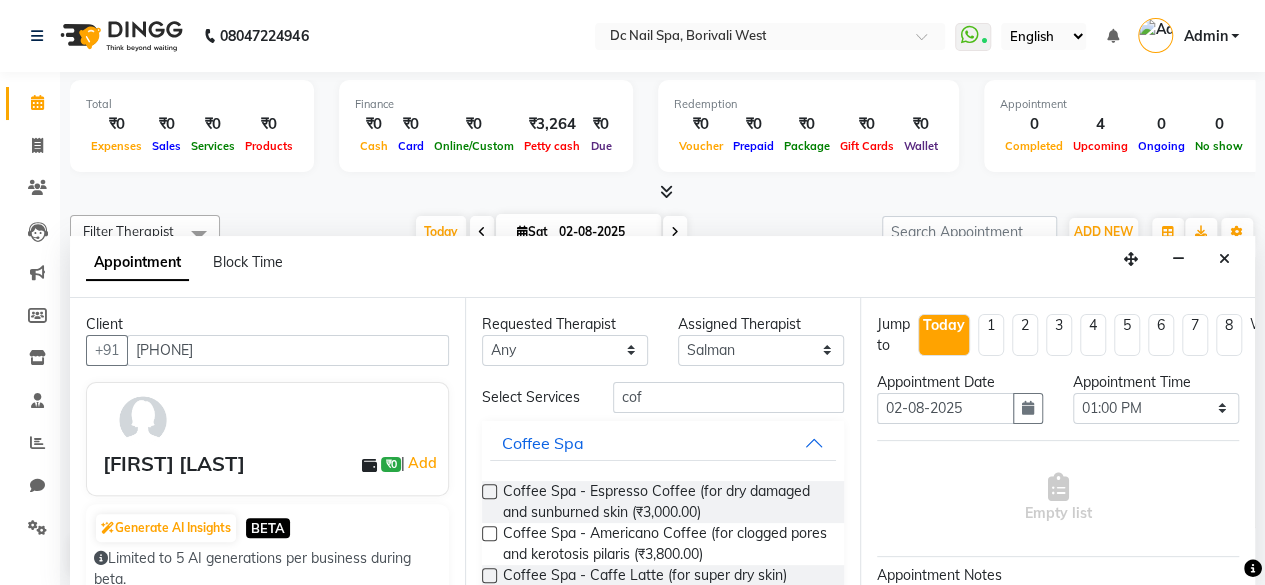click at bounding box center [489, 491] 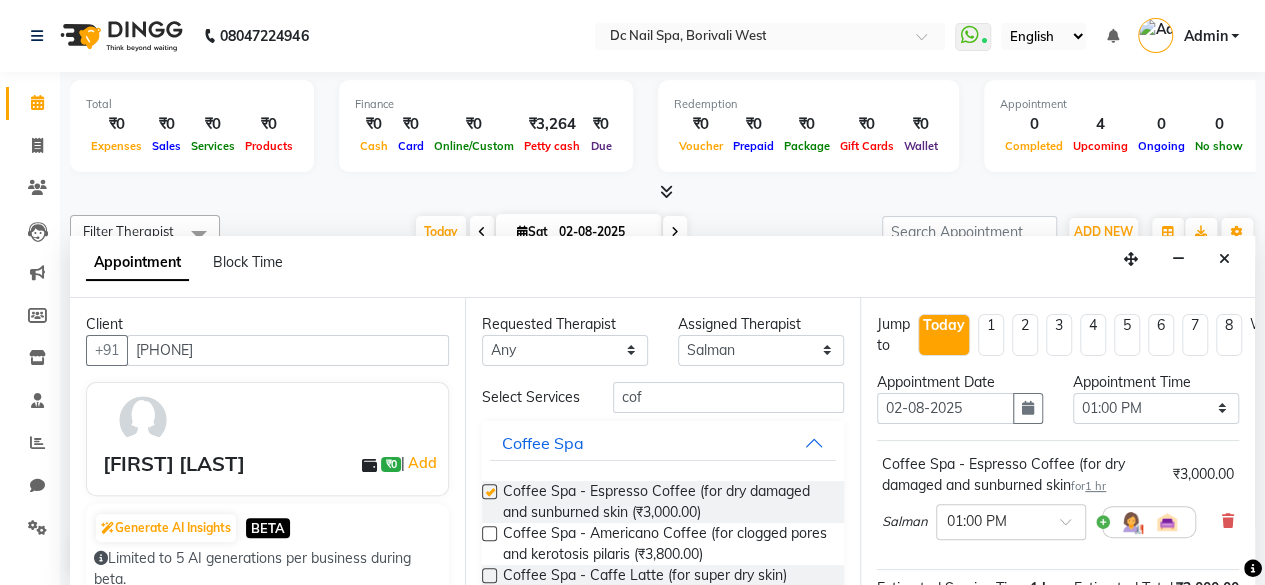 checkbox on "false" 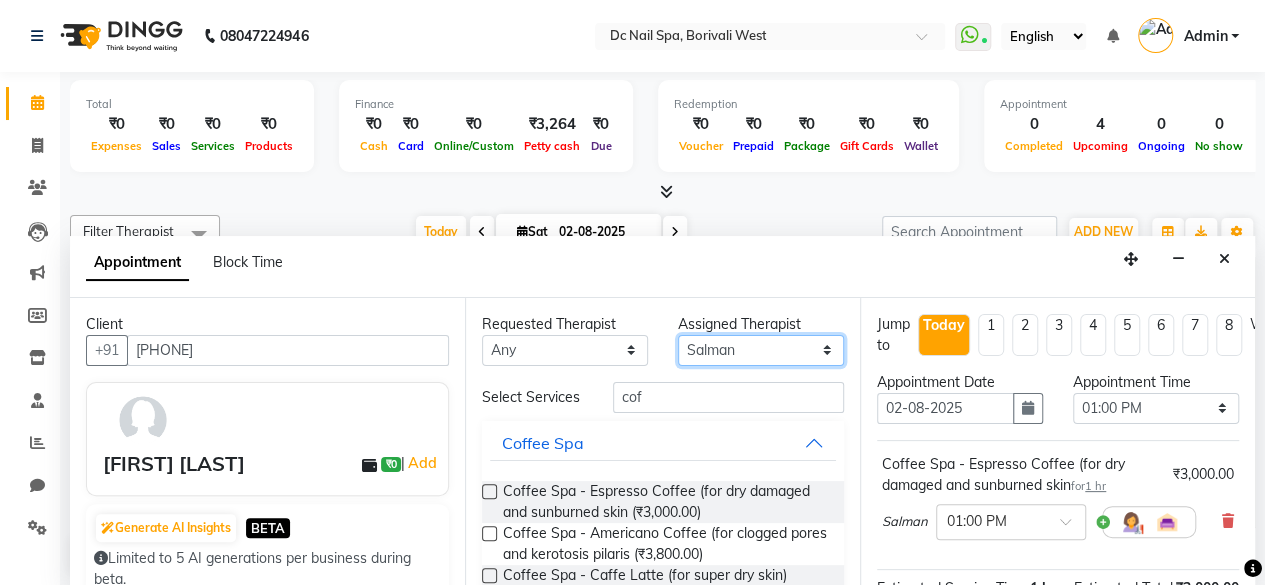 click on "Select [FIRST] [LAST] [FIRST] [LAST] [FIRST] [LAST] [FIRST] [LAST] [FIRST] [LAST]" at bounding box center (761, 350) 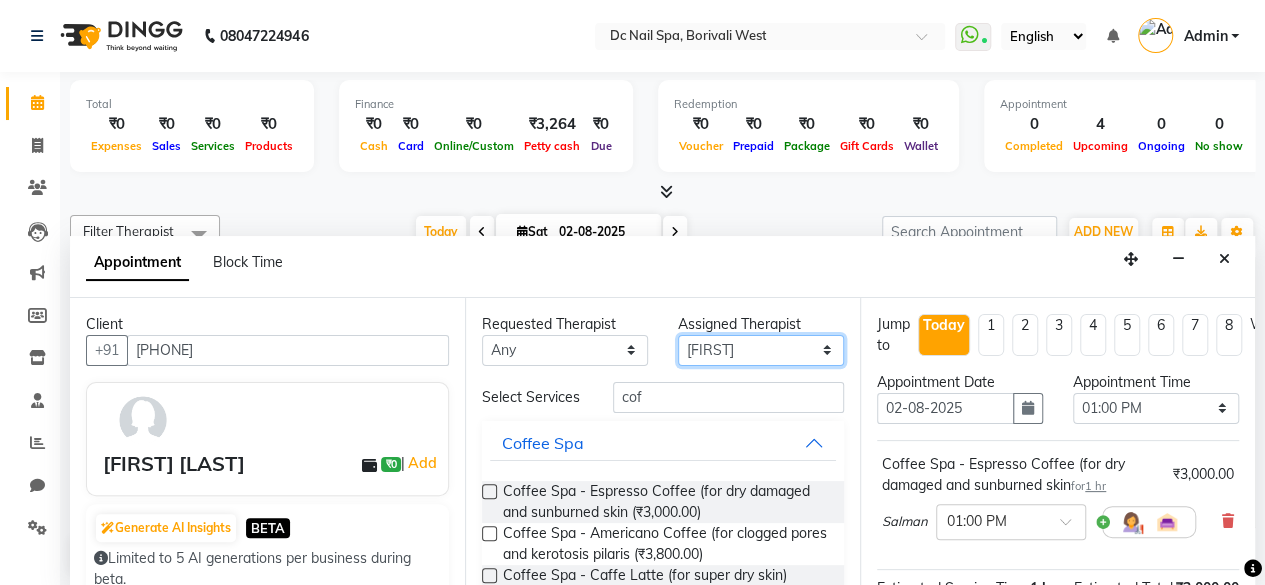click on "Select [FIRST] [LAST] [FIRST] [LAST] [FIRST] [LAST] [FIRST] [LAST] [FIRST] [LAST]" at bounding box center [761, 350] 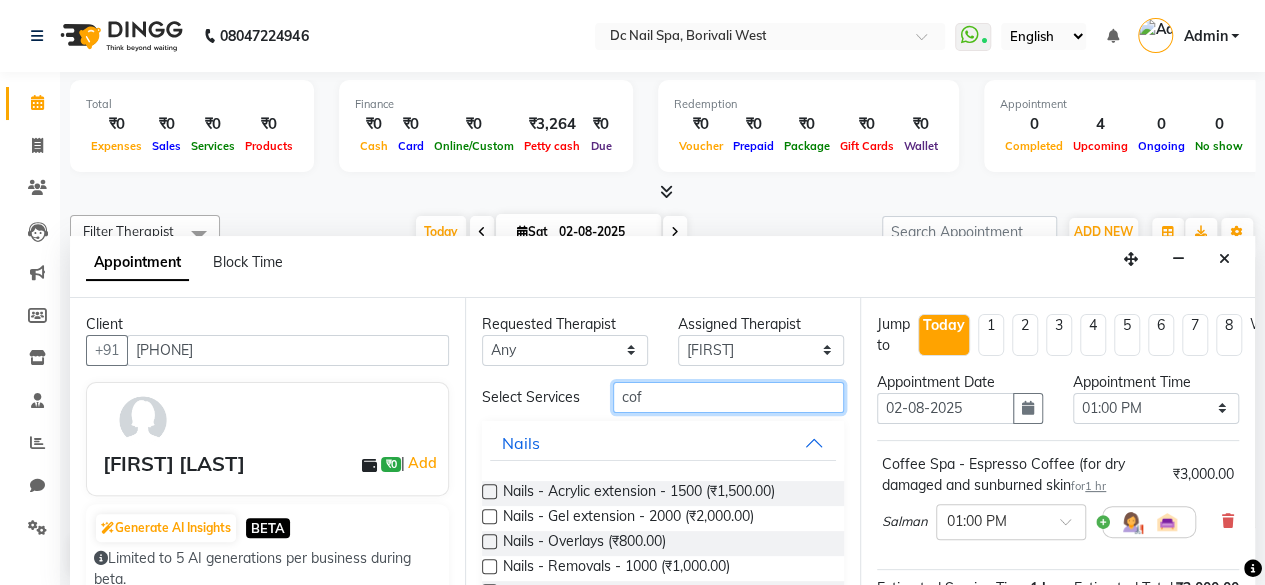 click on "cof" at bounding box center (728, 397) 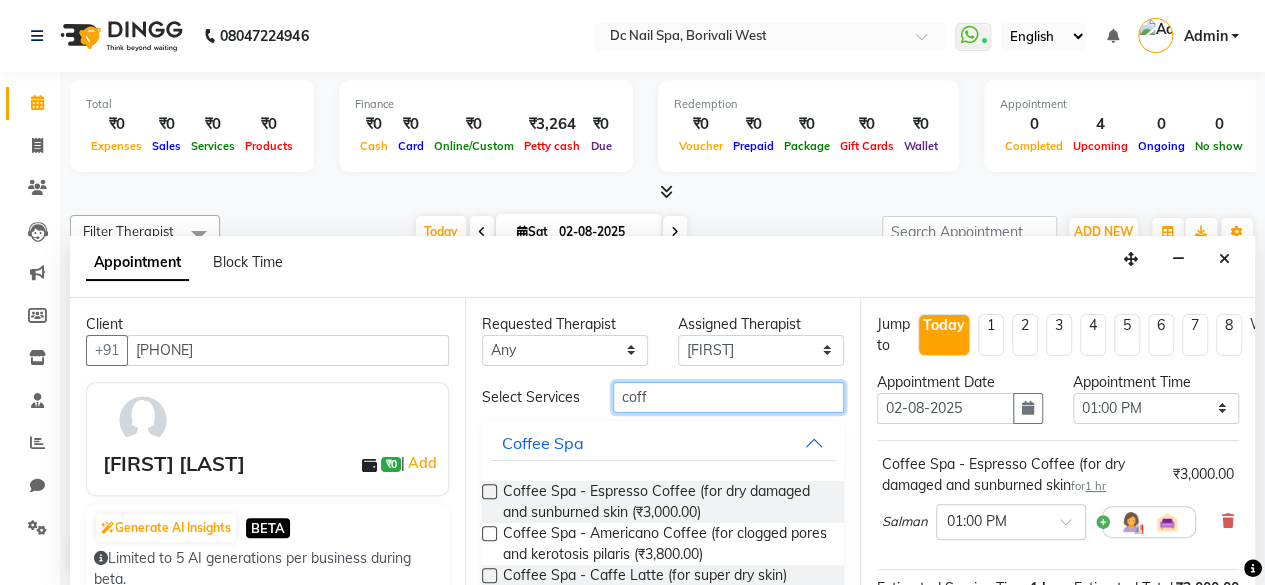 type on "coff" 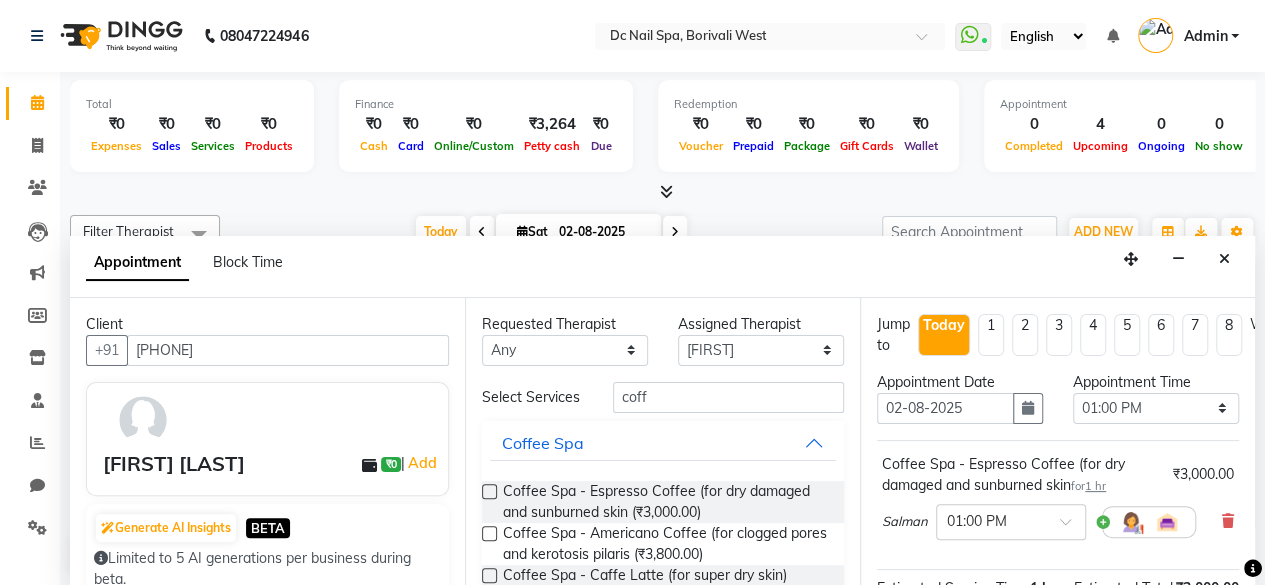 click on "Requested Therapist Any [FIRST] [LAST] [FIRST] [LAST] [FIRST] [LAST] [FIRST] [LAST] [FIRST] [LAST] Assigned Therapist Select [FIRST] [LAST] [FIRST] [LAST] [FIRST] [LAST] [FIRST] [LAST] [FIRST] [LAST] Select Services coff    Coffee Spa Coffee Spa - Espresso Coffee (for dry damaged and sunburned skin (₹3,000.00) Coffee Spa - Americano Coffee (for clogged pores and kerotosis pilaris (₹3,800.00) Coffee Spa -  Caffe Latte (for super dry skin) (₹4,200.00) Coffee Spa - Cafe Mocha (For wrinkled & aging skin) (₹4,200.00) Coffee Spa - Irish Coffee ( For quickly nourish skin and increasing circulation) (₹5,000.00) Coffee Spa - Cafe Cubano ( For balance oil secretion and regulate acne skin) (₹5,500.00) Coffee Spa - Silky Shine Coffee ( For whitening and brightening skin) - 5000 (₹5,000.00)" at bounding box center (662, 442) 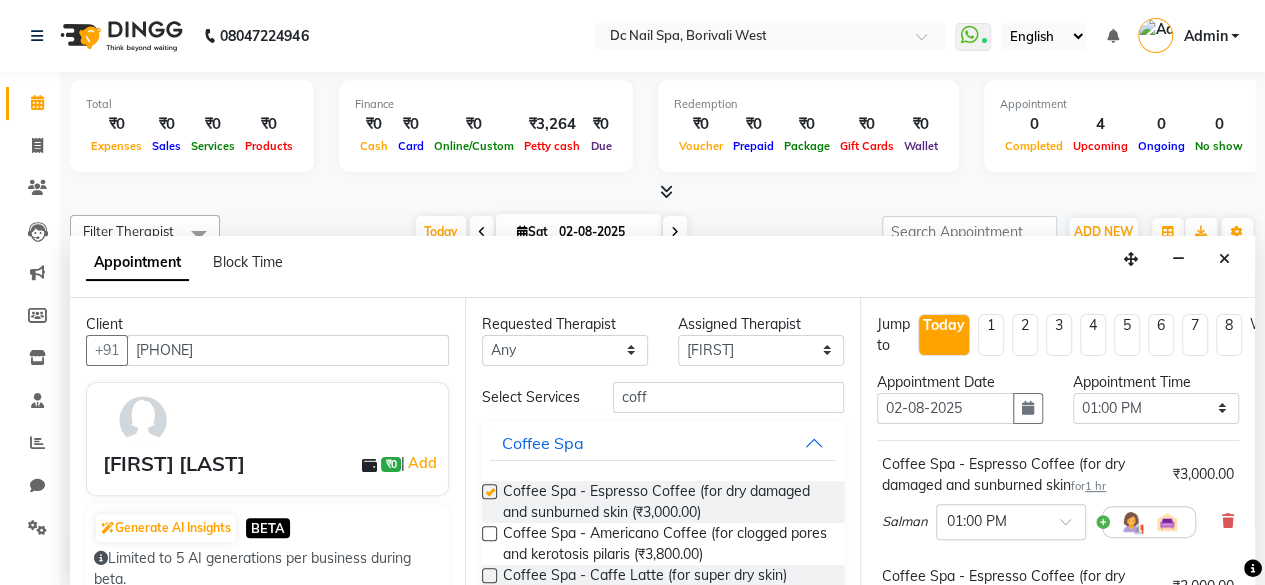checkbox on "false" 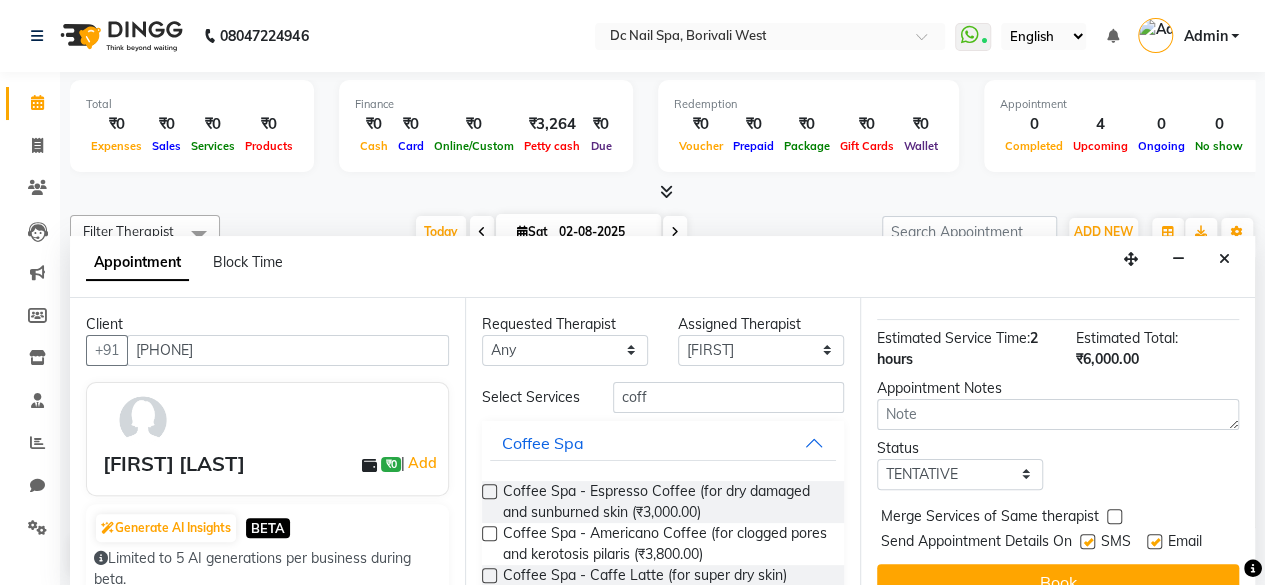 scroll, scrollTop: 405, scrollLeft: 0, axis: vertical 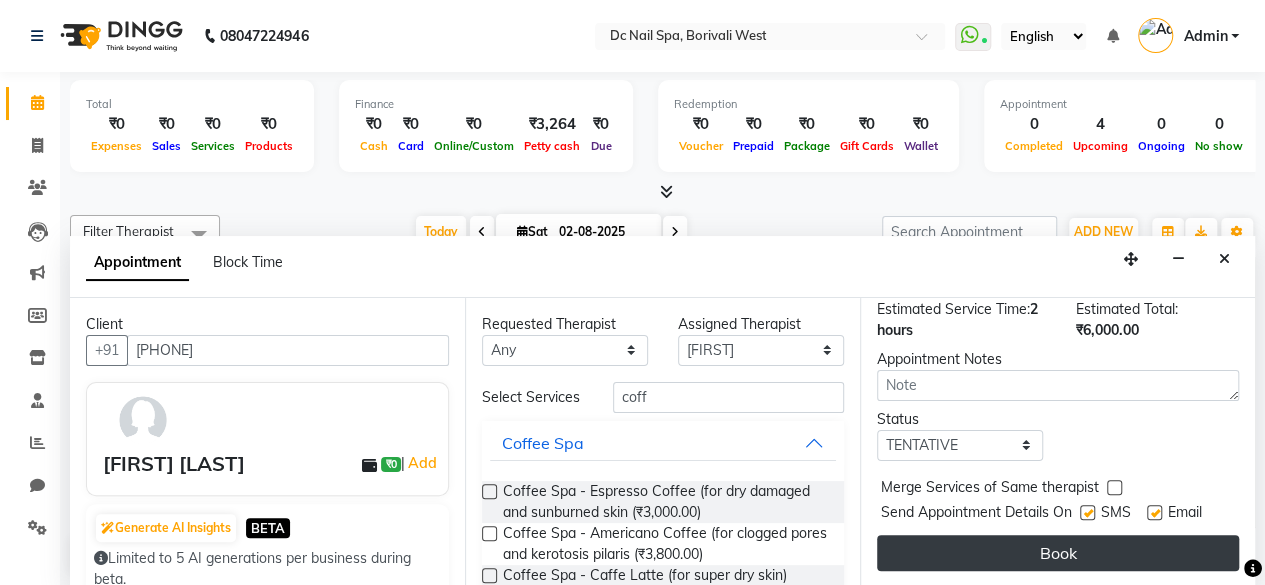 click on "Book" at bounding box center [1058, 553] 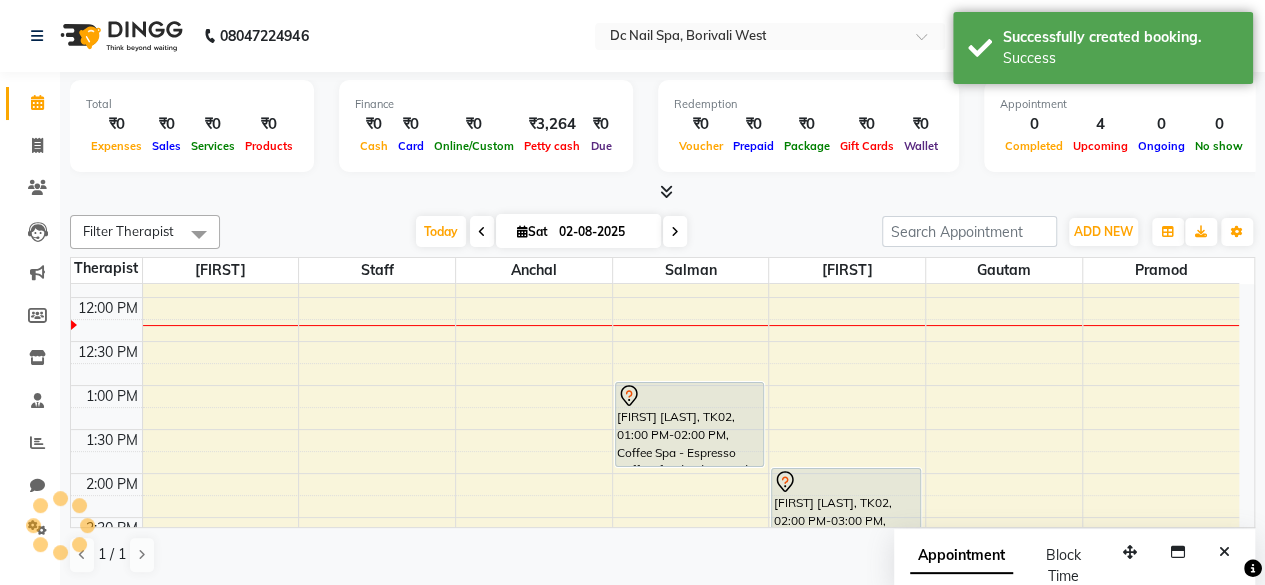scroll, scrollTop: 0, scrollLeft: 0, axis: both 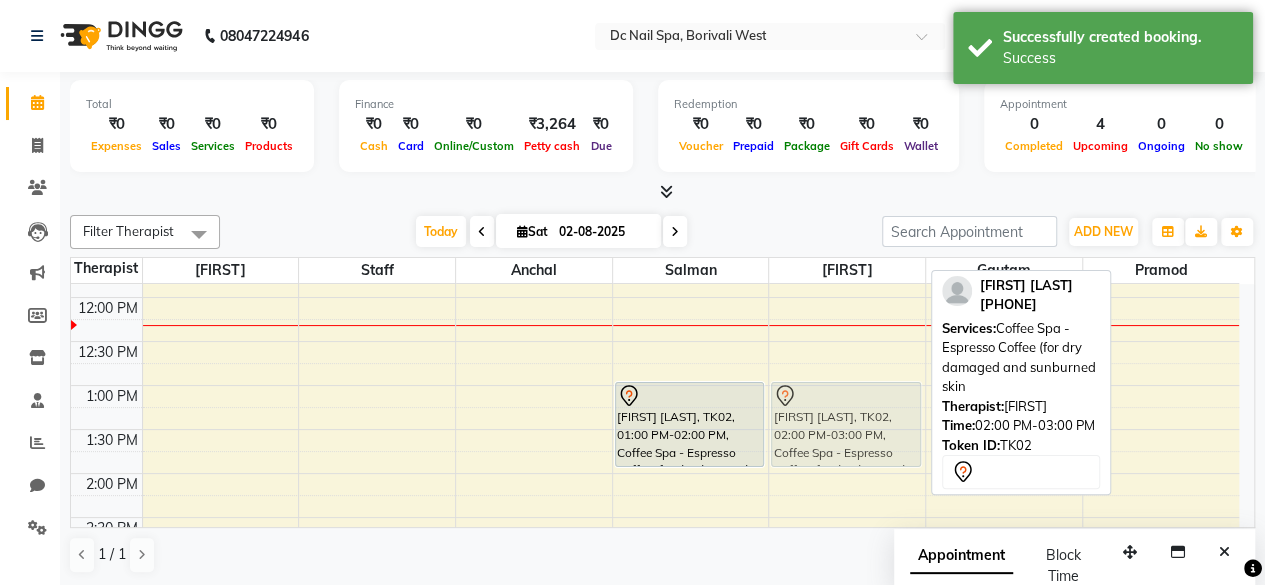 drag, startPoint x: 829, startPoint y: 487, endPoint x: 824, endPoint y: 403, distance: 84.14868 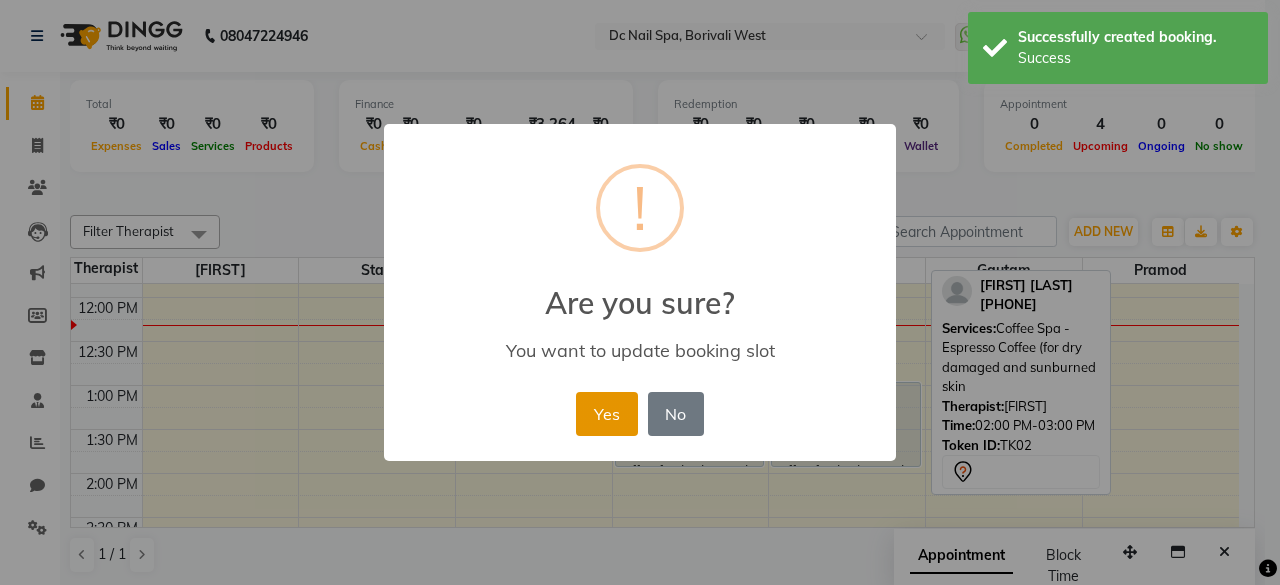 click on "Yes" at bounding box center (606, 414) 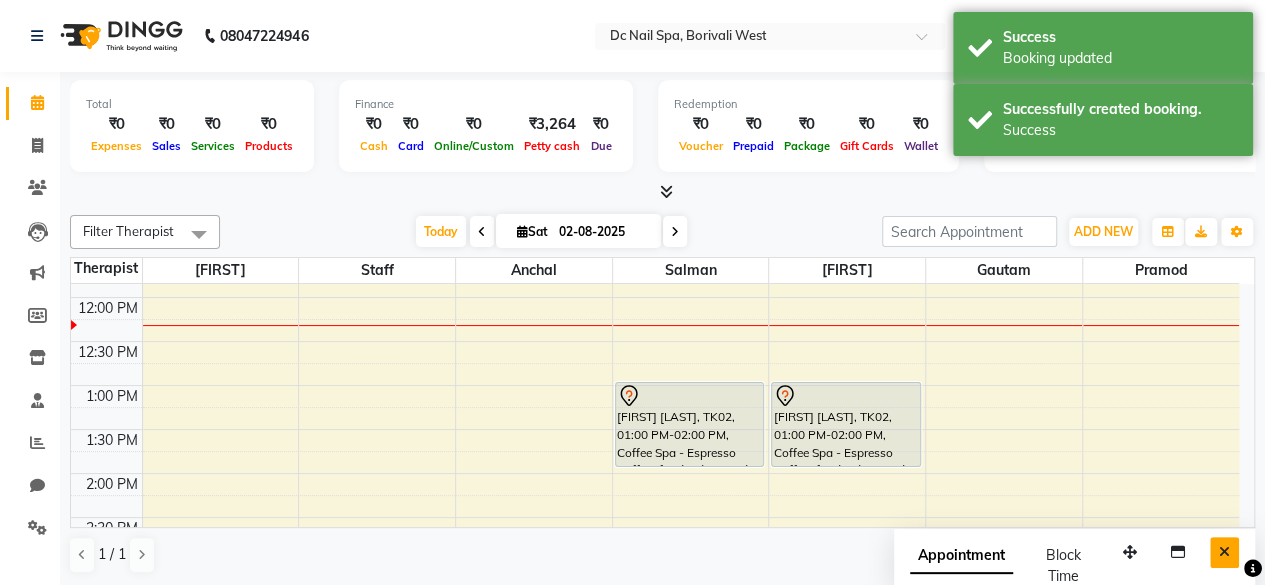 click at bounding box center [1224, 552] 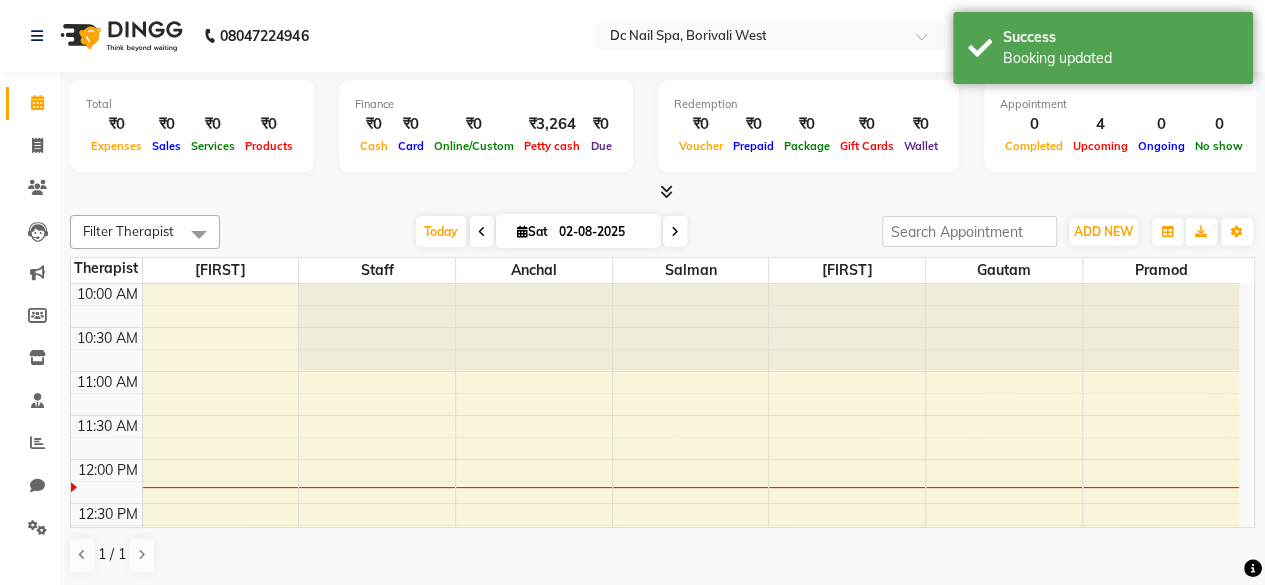 scroll, scrollTop: 242, scrollLeft: 0, axis: vertical 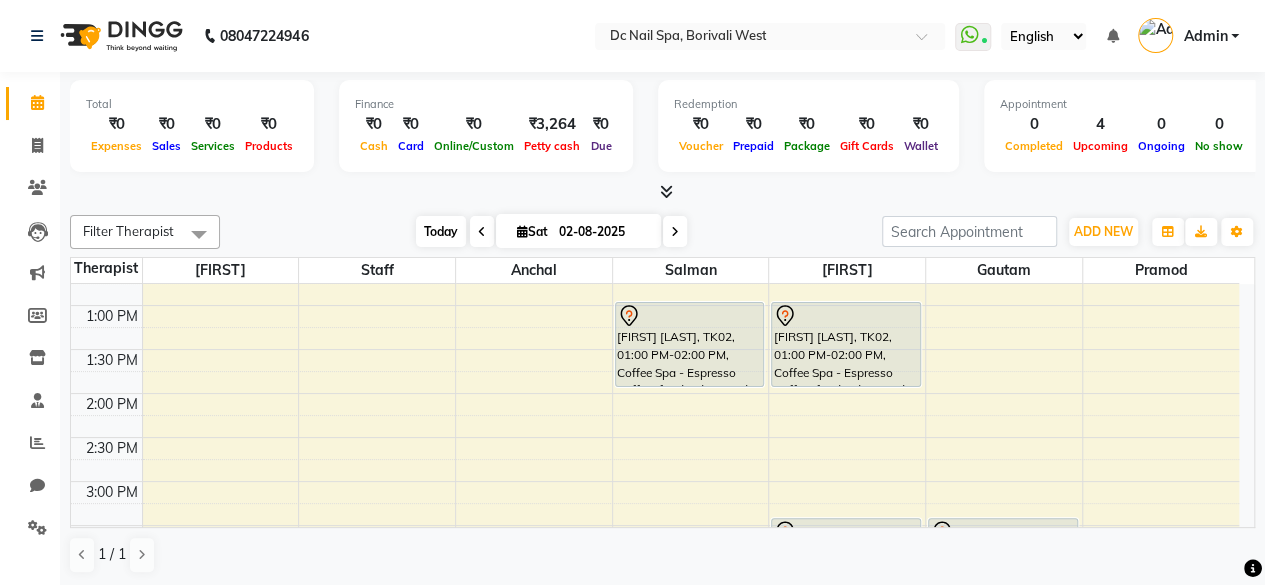 click on "Today" at bounding box center [441, 231] 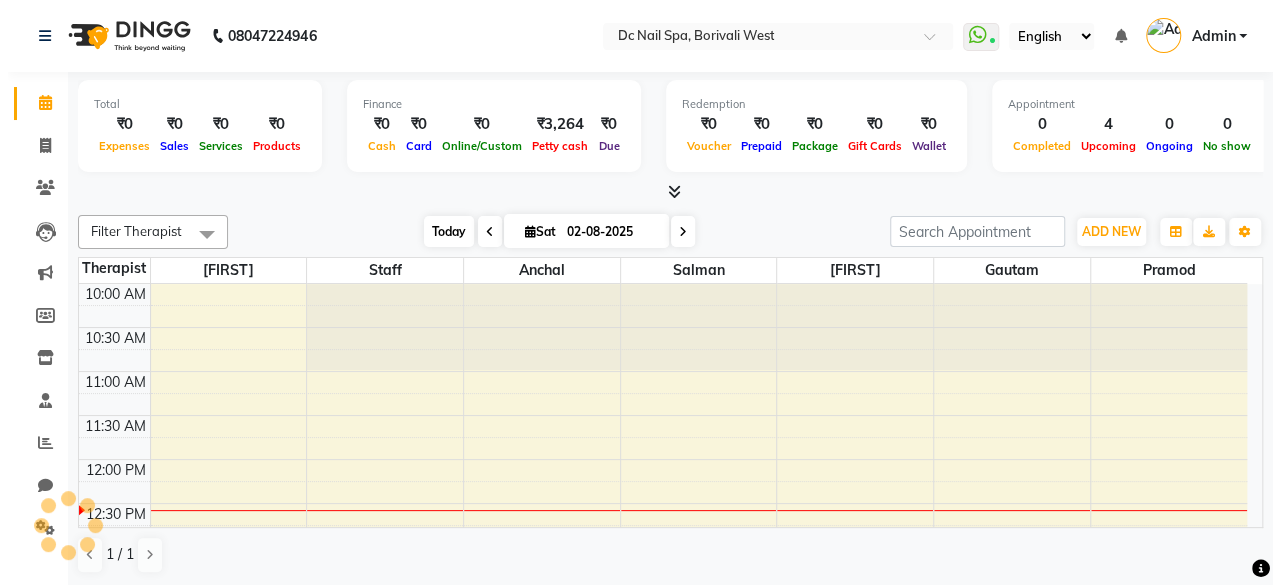 scroll, scrollTop: 175, scrollLeft: 0, axis: vertical 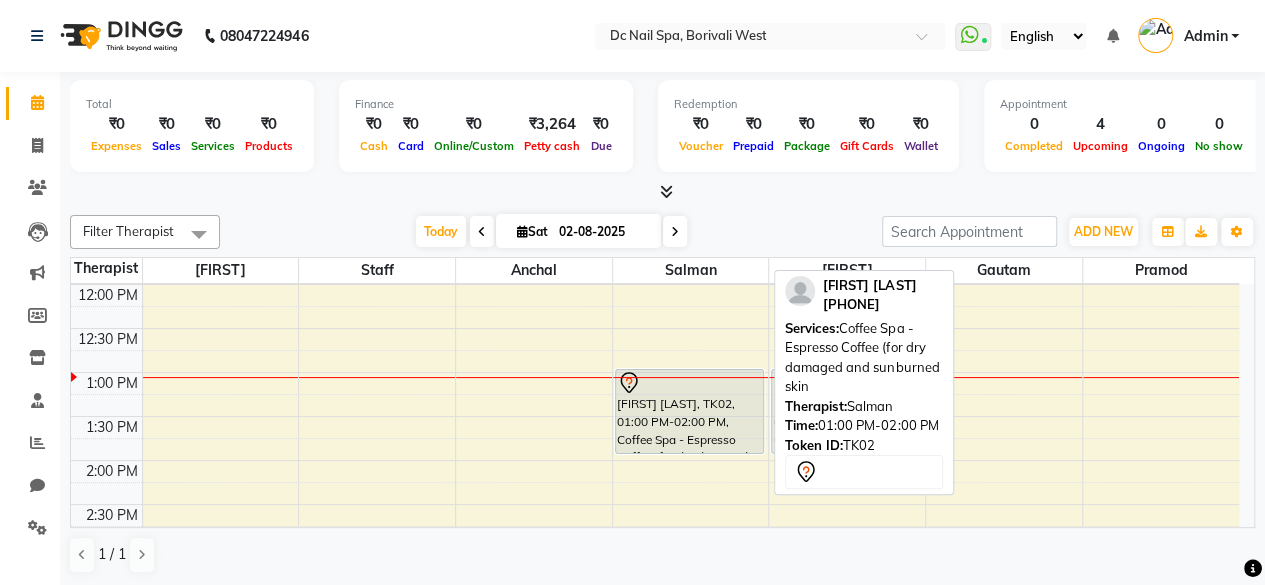 click on "[FIRST] [LAST], TK02, 01:00 PM-02:00 PM, Coffee Spa - Espresso Coffee (for dry damaged and sunburned skin)" at bounding box center [690, 411] 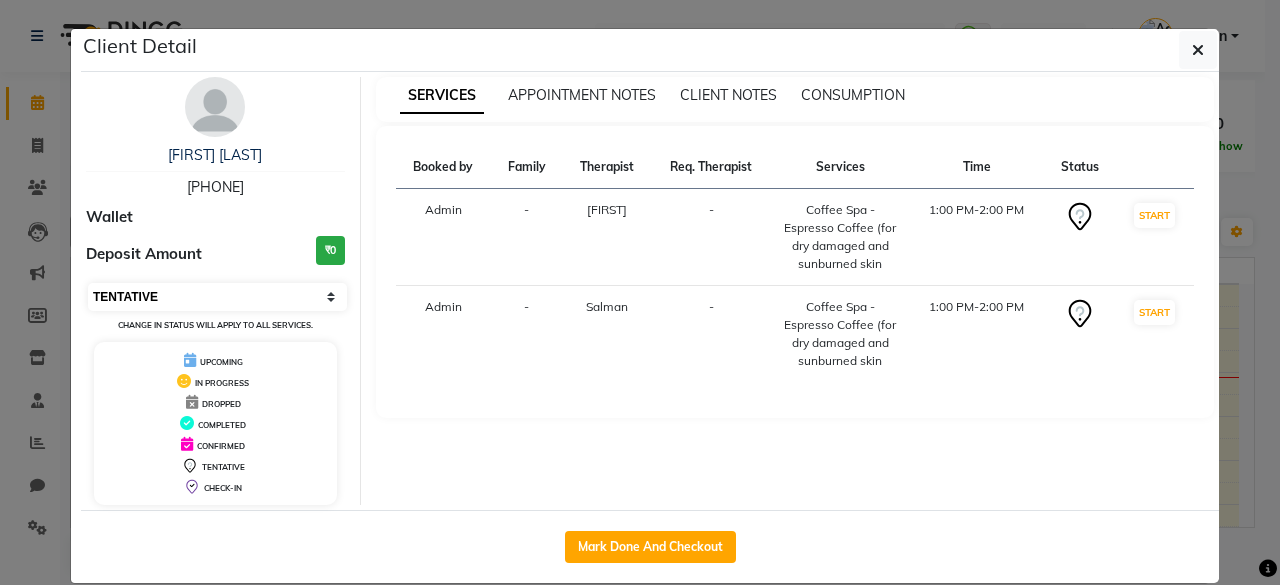 click on "Select IN SERVICE CONFIRMED TENTATIVE CHECK IN MARK DONE DROPPED UPCOMING" at bounding box center [217, 297] 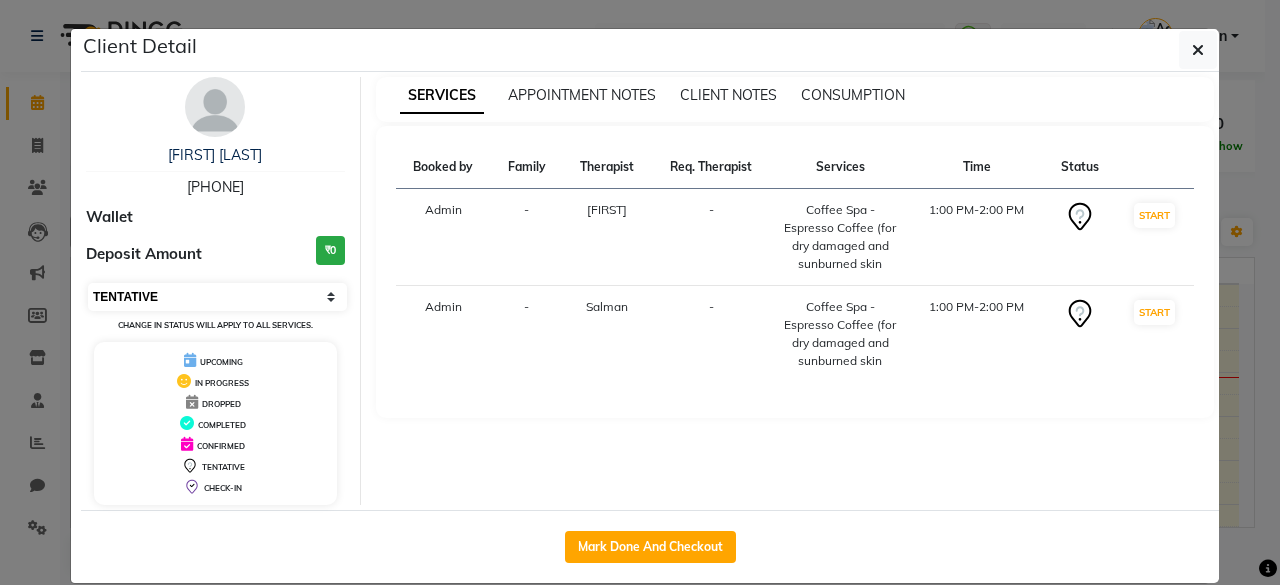 select on "8" 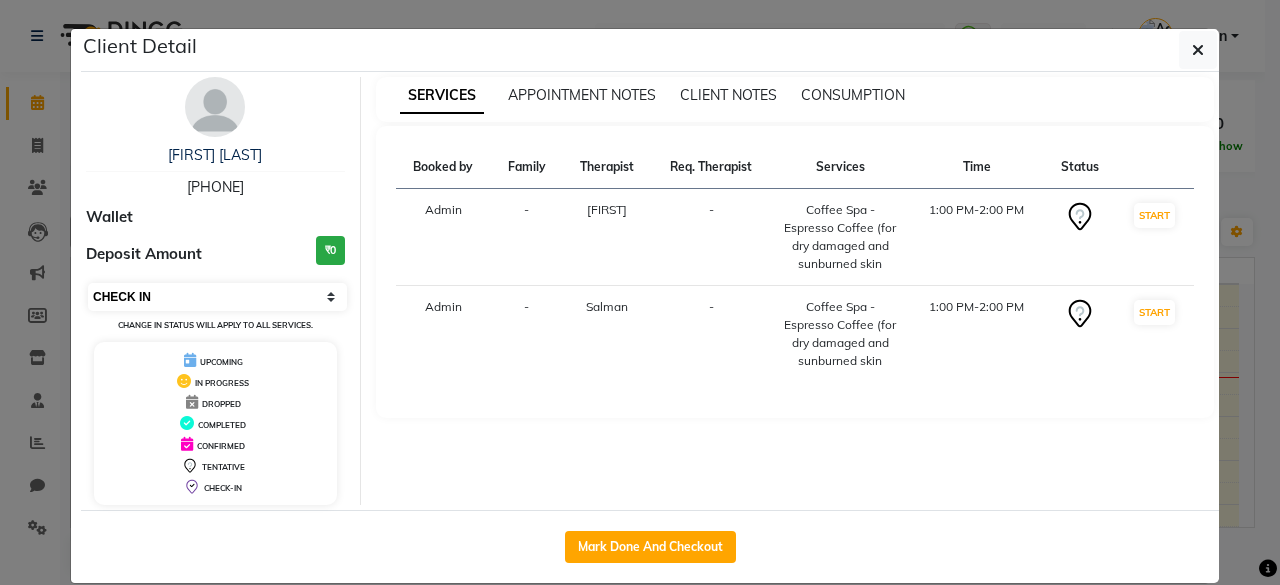 click on "Select IN SERVICE CONFIRMED TENTATIVE CHECK IN MARK DONE DROPPED UPCOMING" at bounding box center [217, 297] 